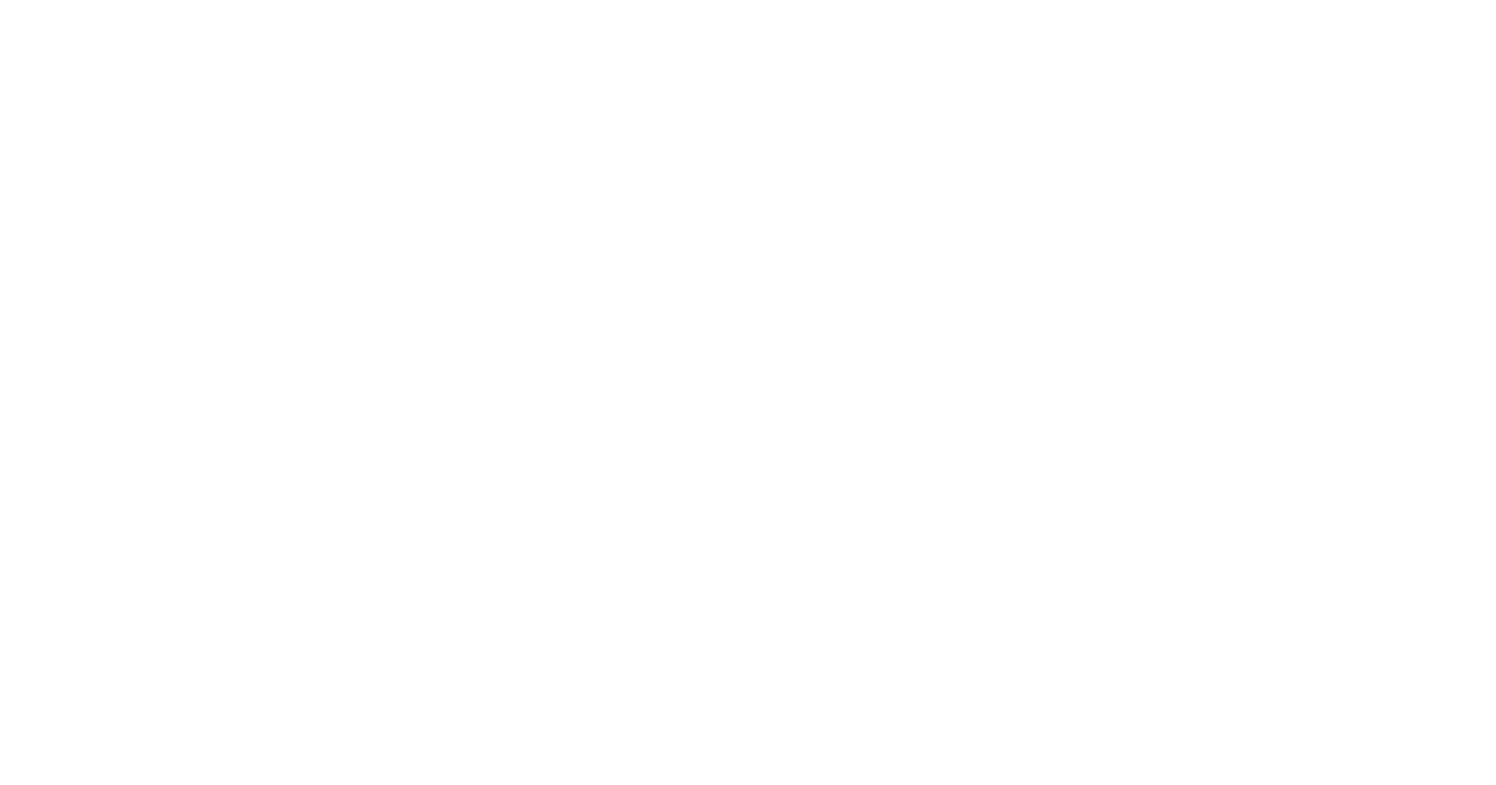 scroll, scrollTop: 0, scrollLeft: 0, axis: both 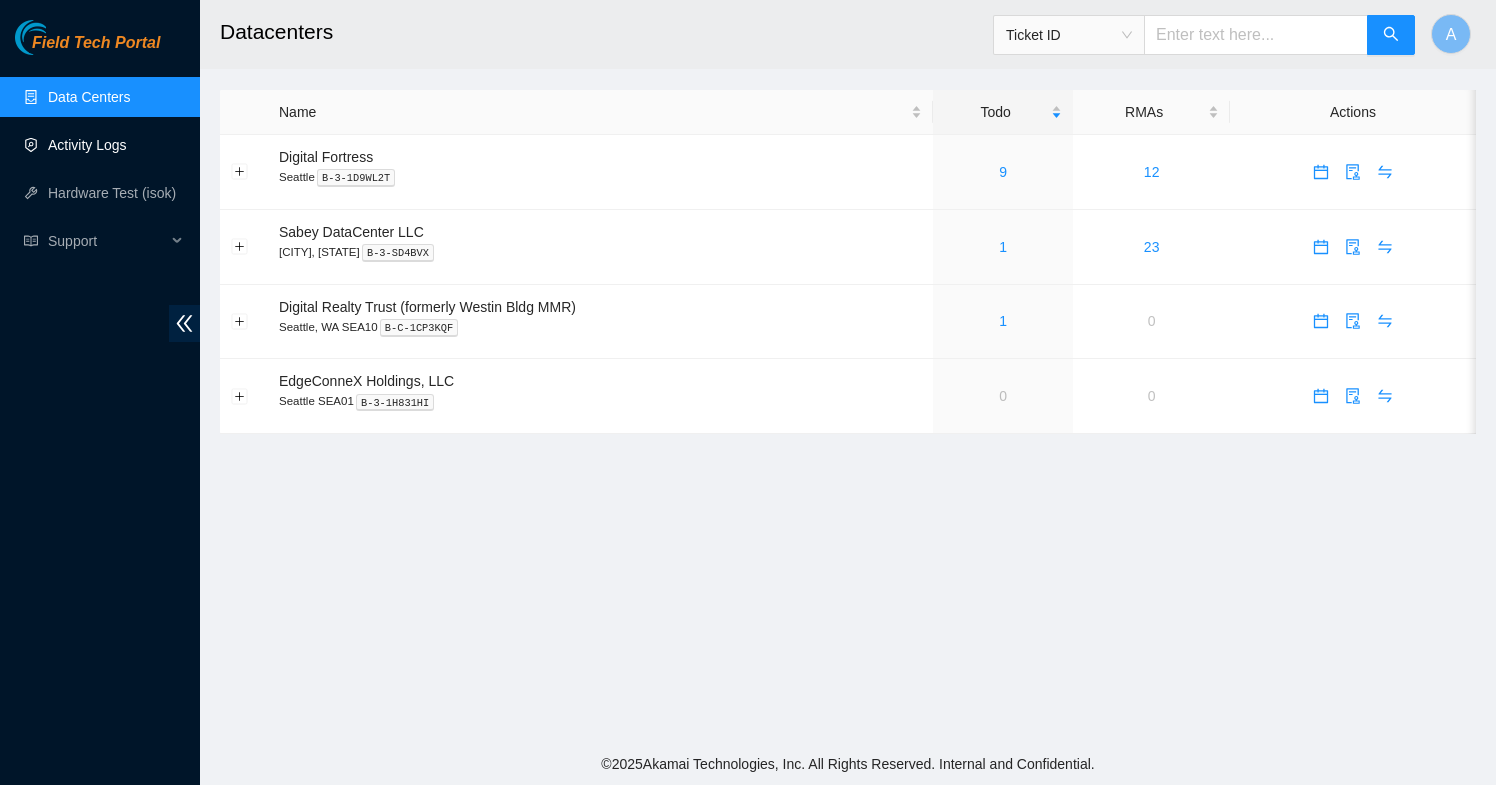 click on "Activity Logs" at bounding box center [87, 145] 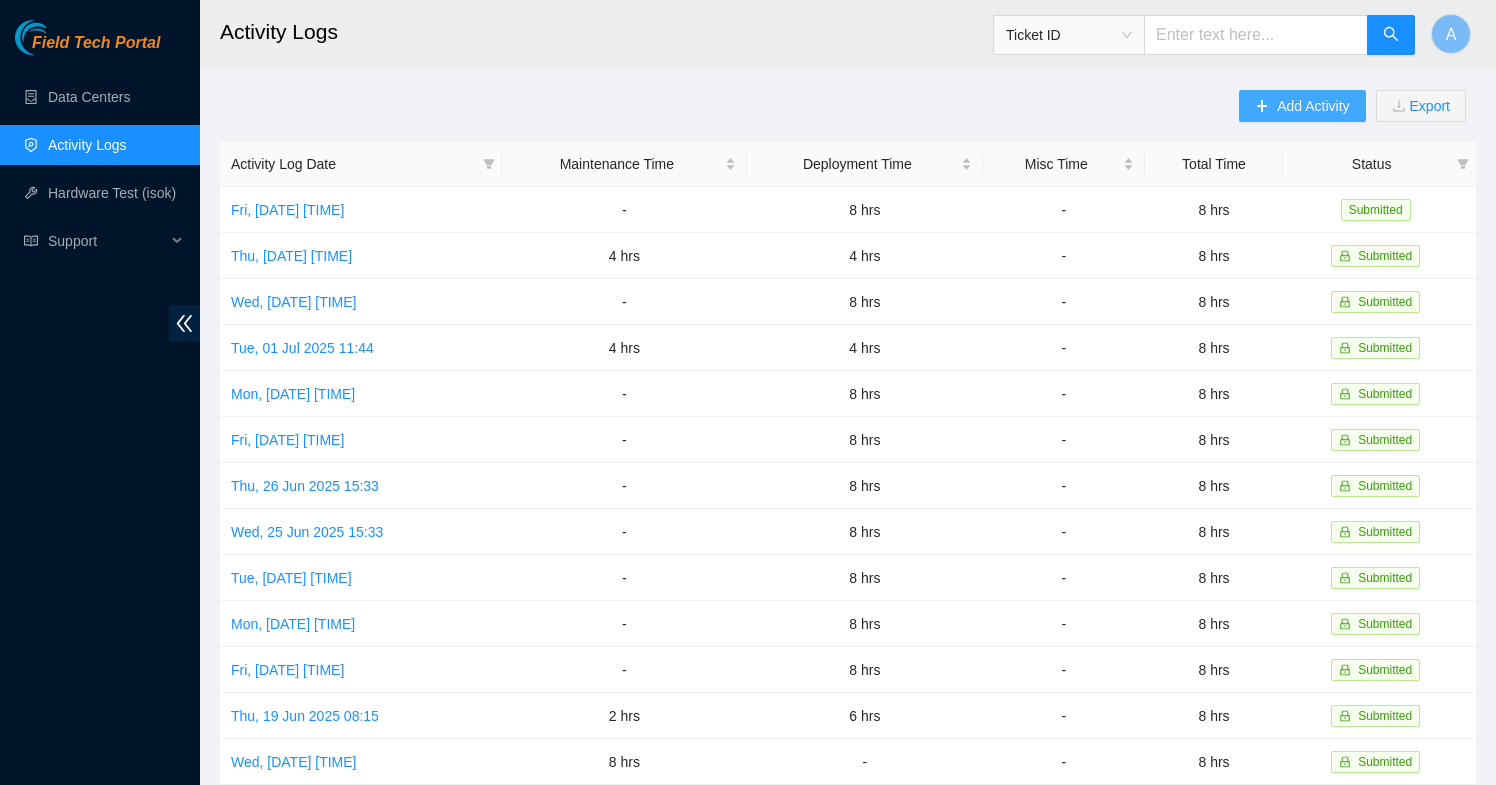 click on "Add Activity" at bounding box center (1313, 106) 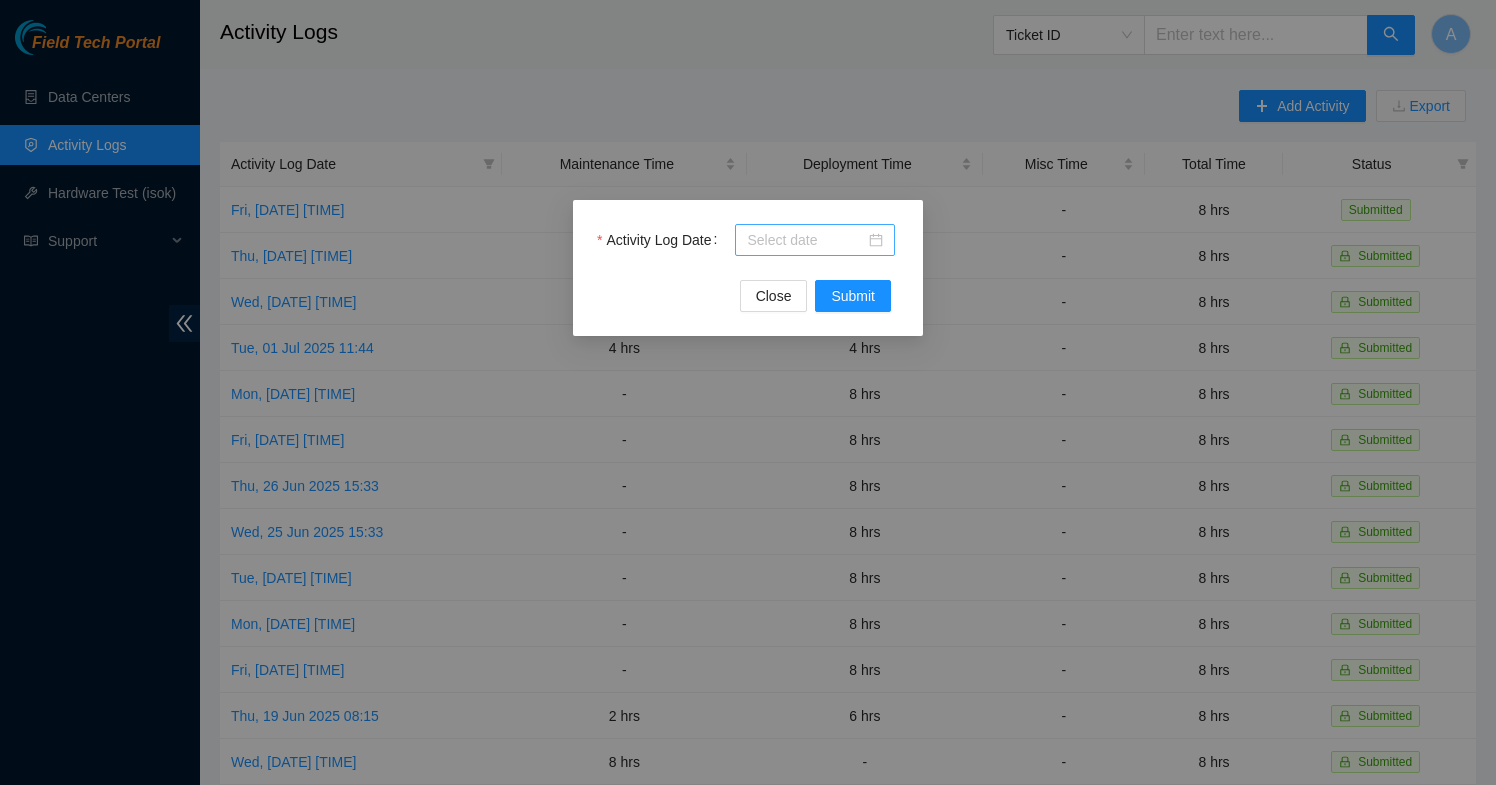 click at bounding box center [815, 240] 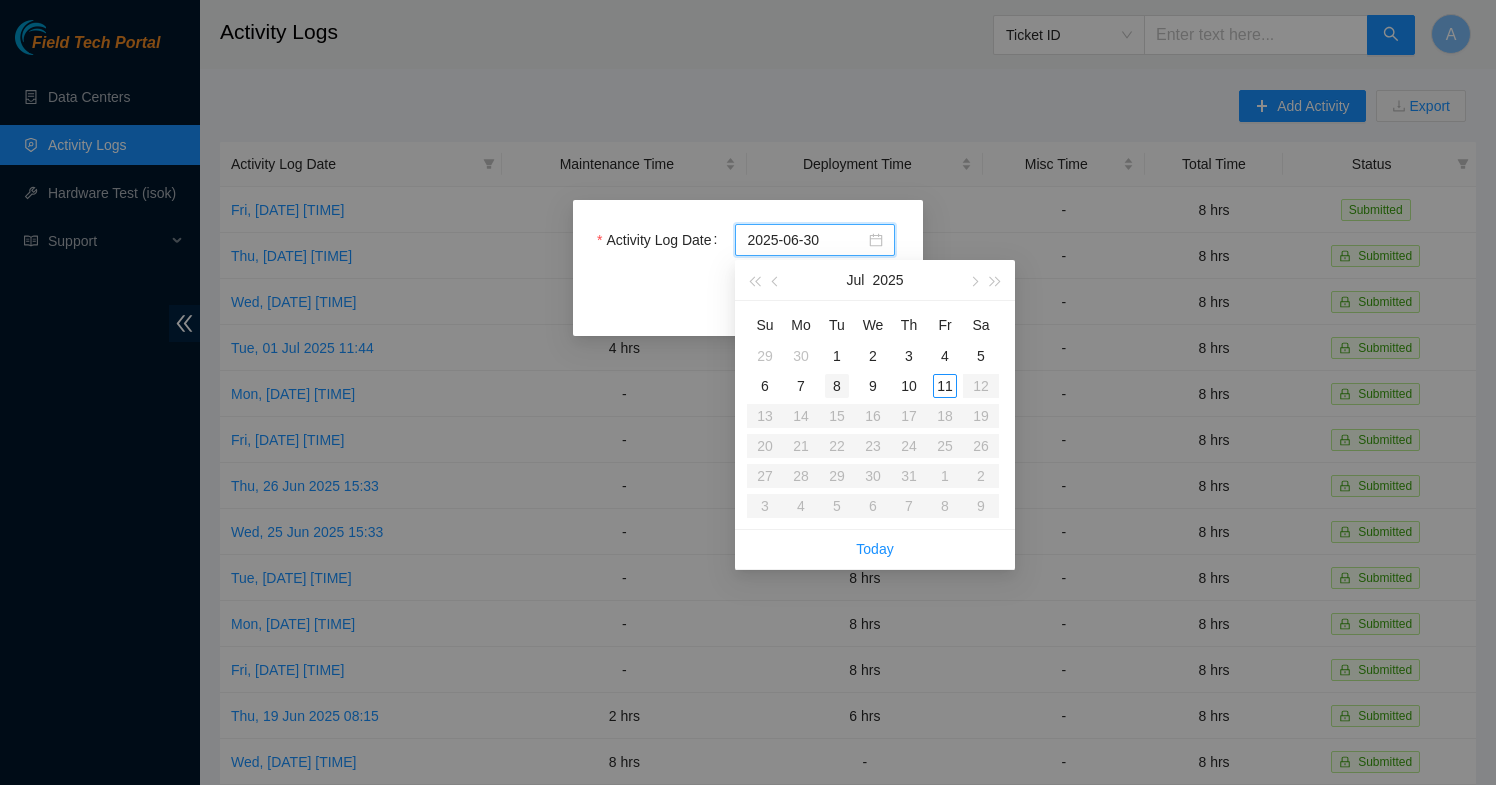 type on "[DATE]" 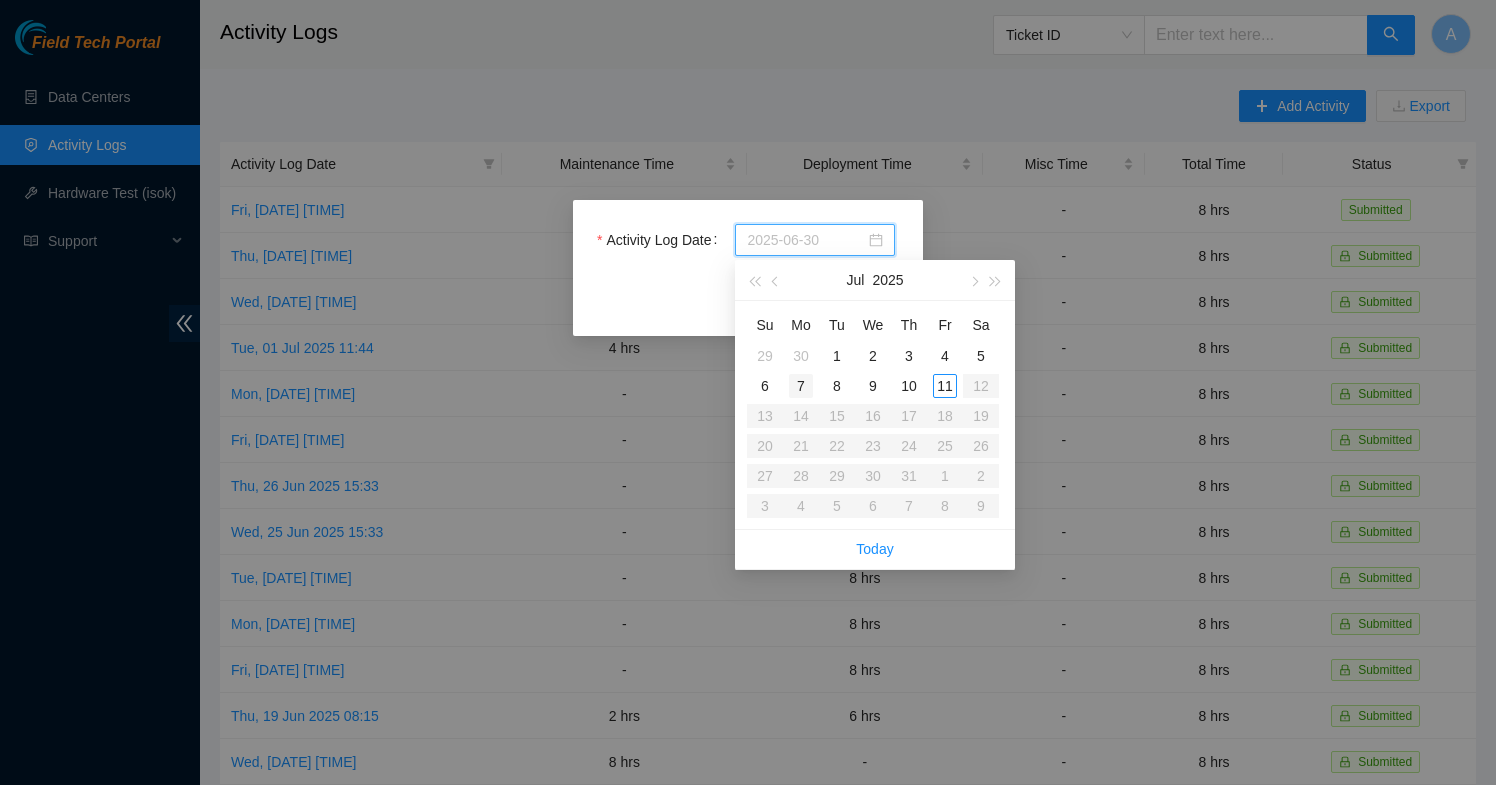 type on "2025-07-07" 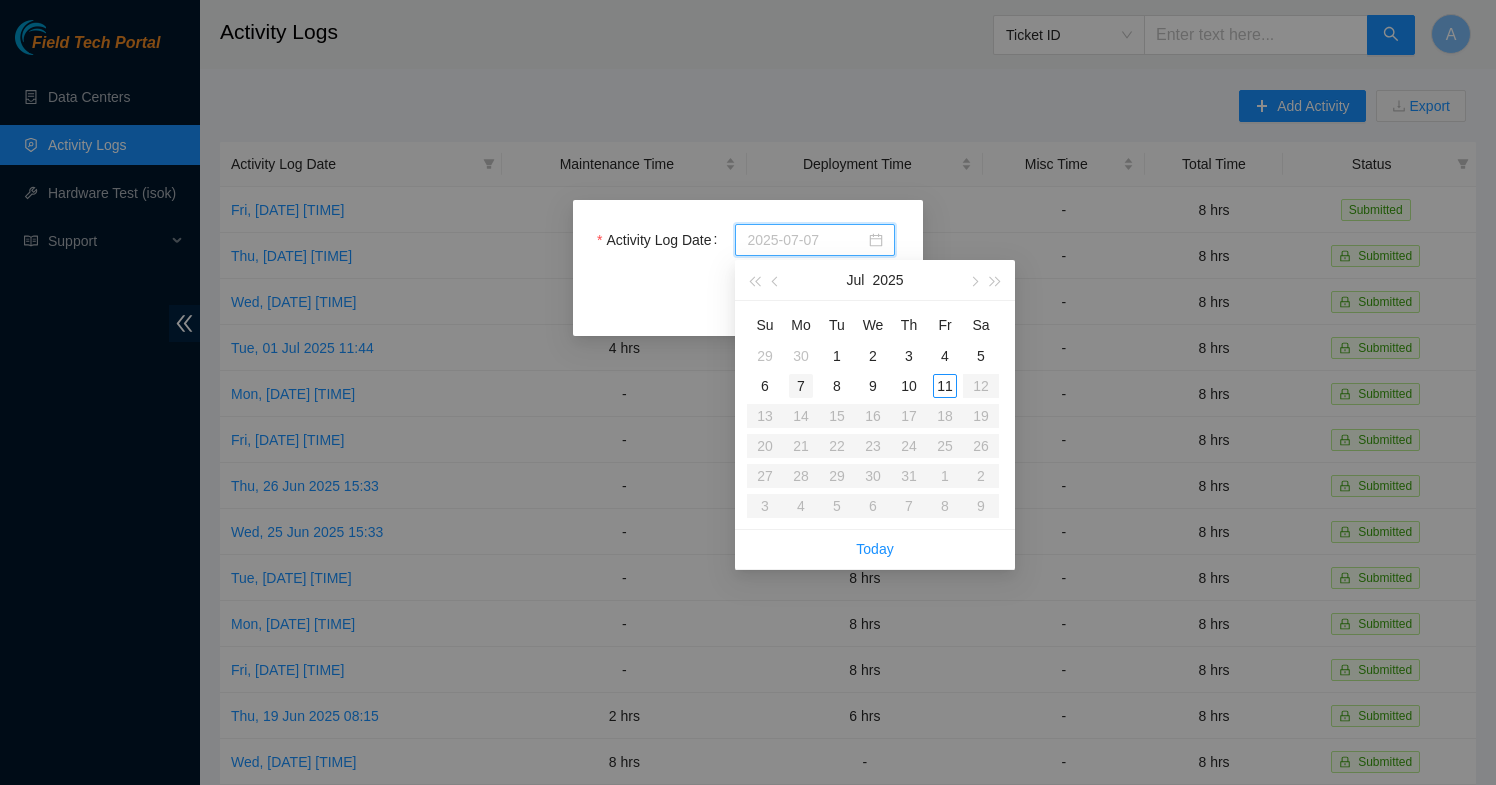 click on "7" at bounding box center (801, 386) 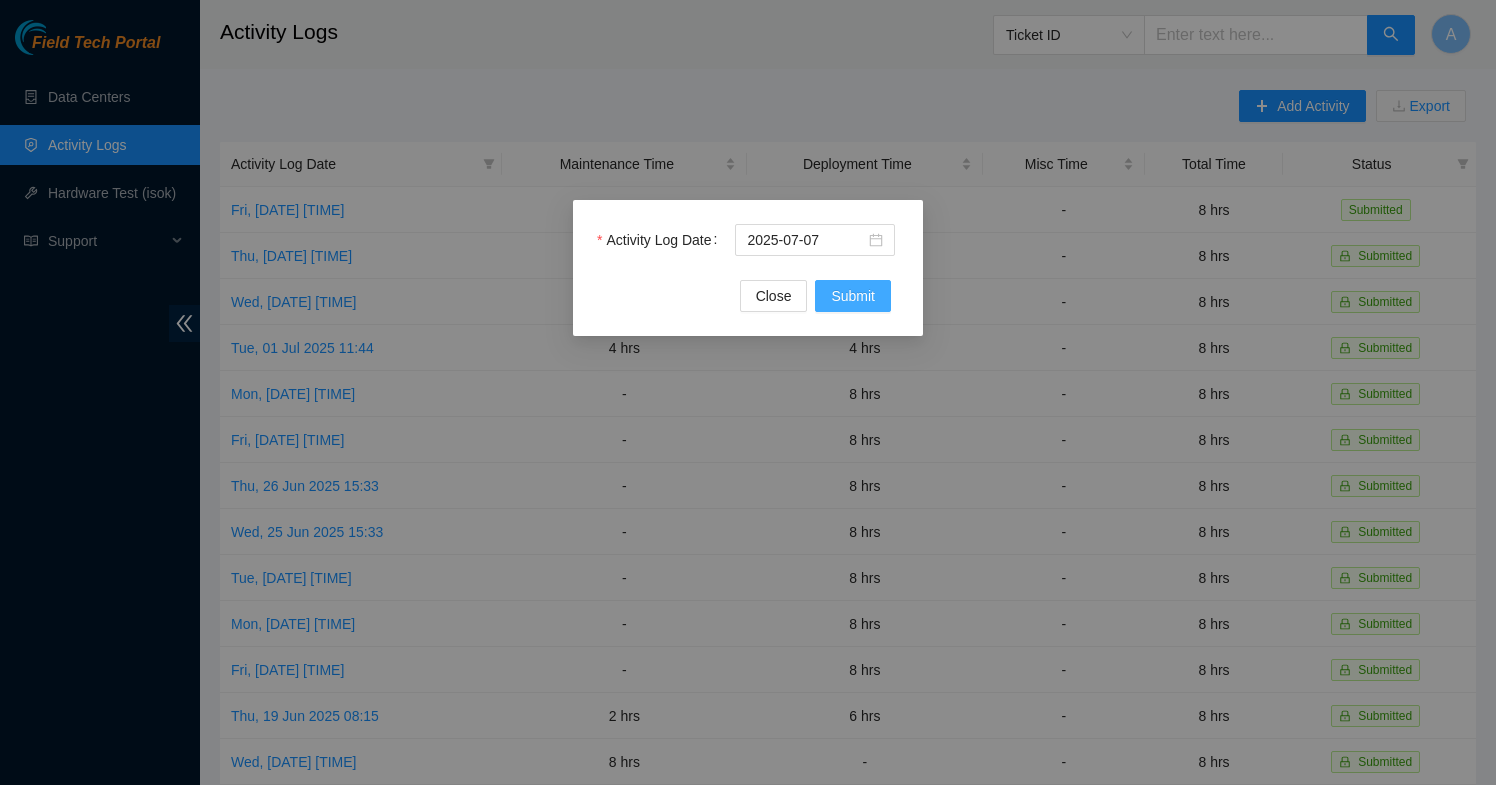 click on "Submit" at bounding box center (853, 296) 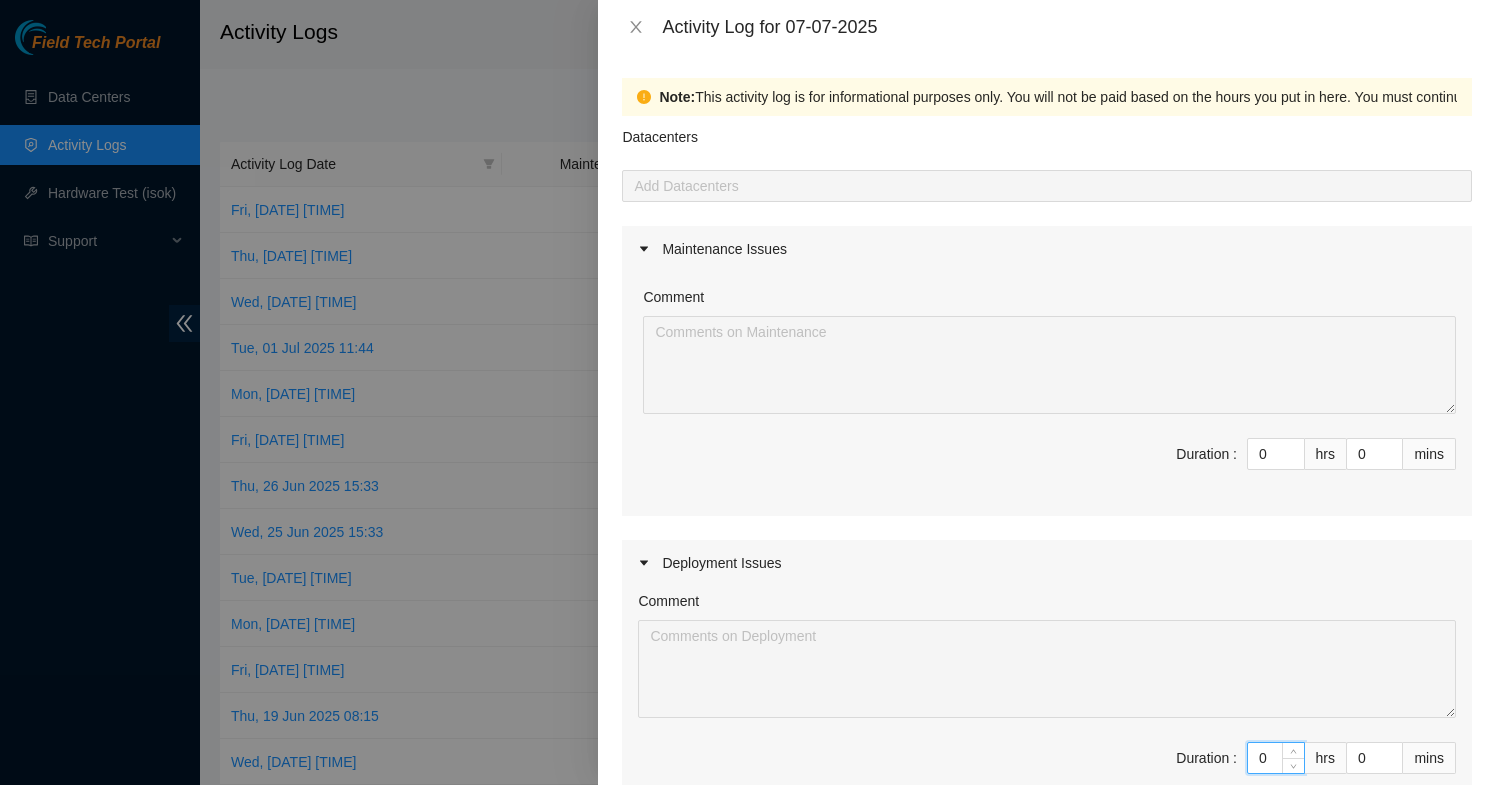 drag, startPoint x: 1278, startPoint y: 764, endPoint x: 1193, endPoint y: 752, distance: 85.84288 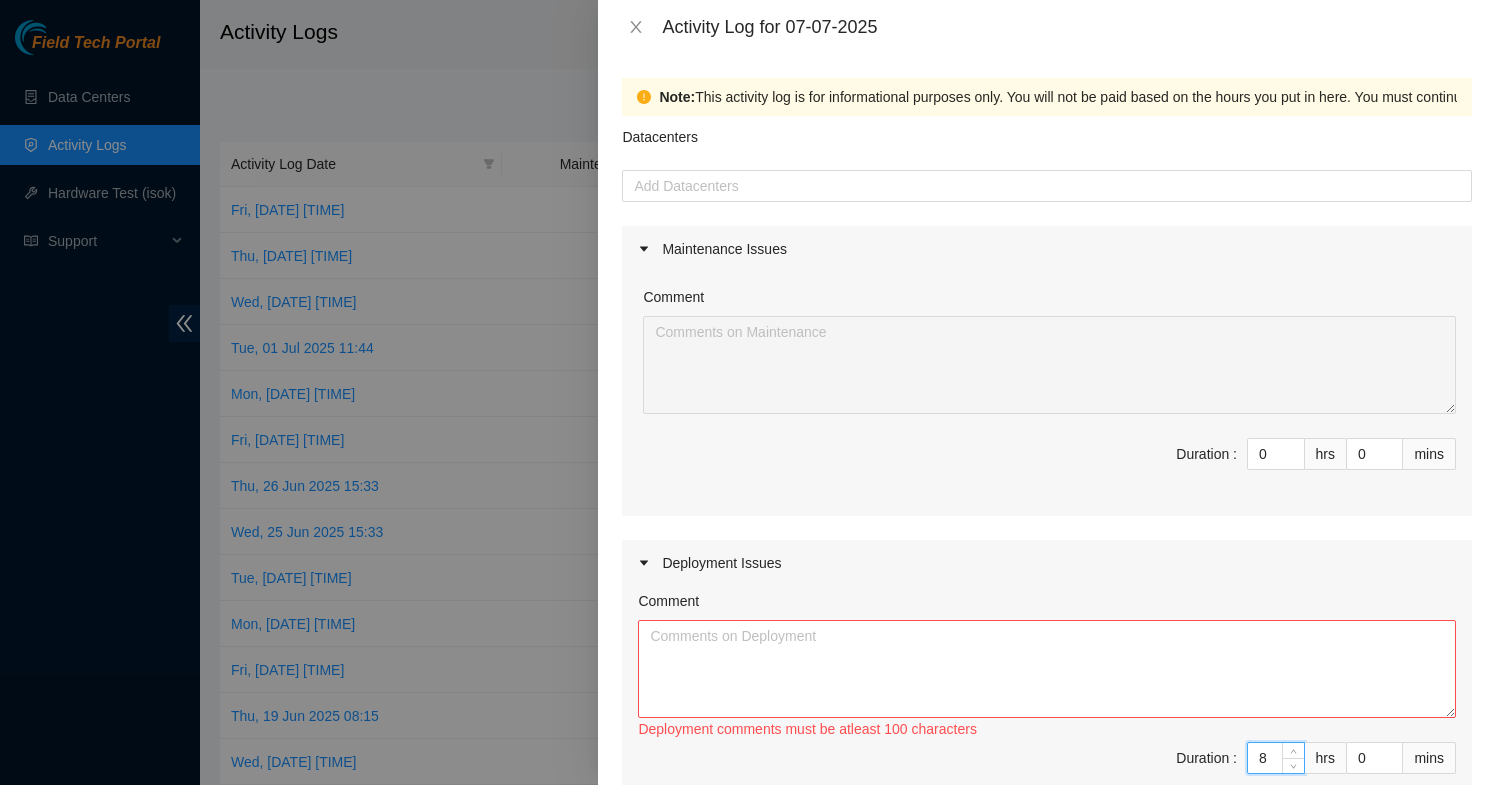 type on "8" 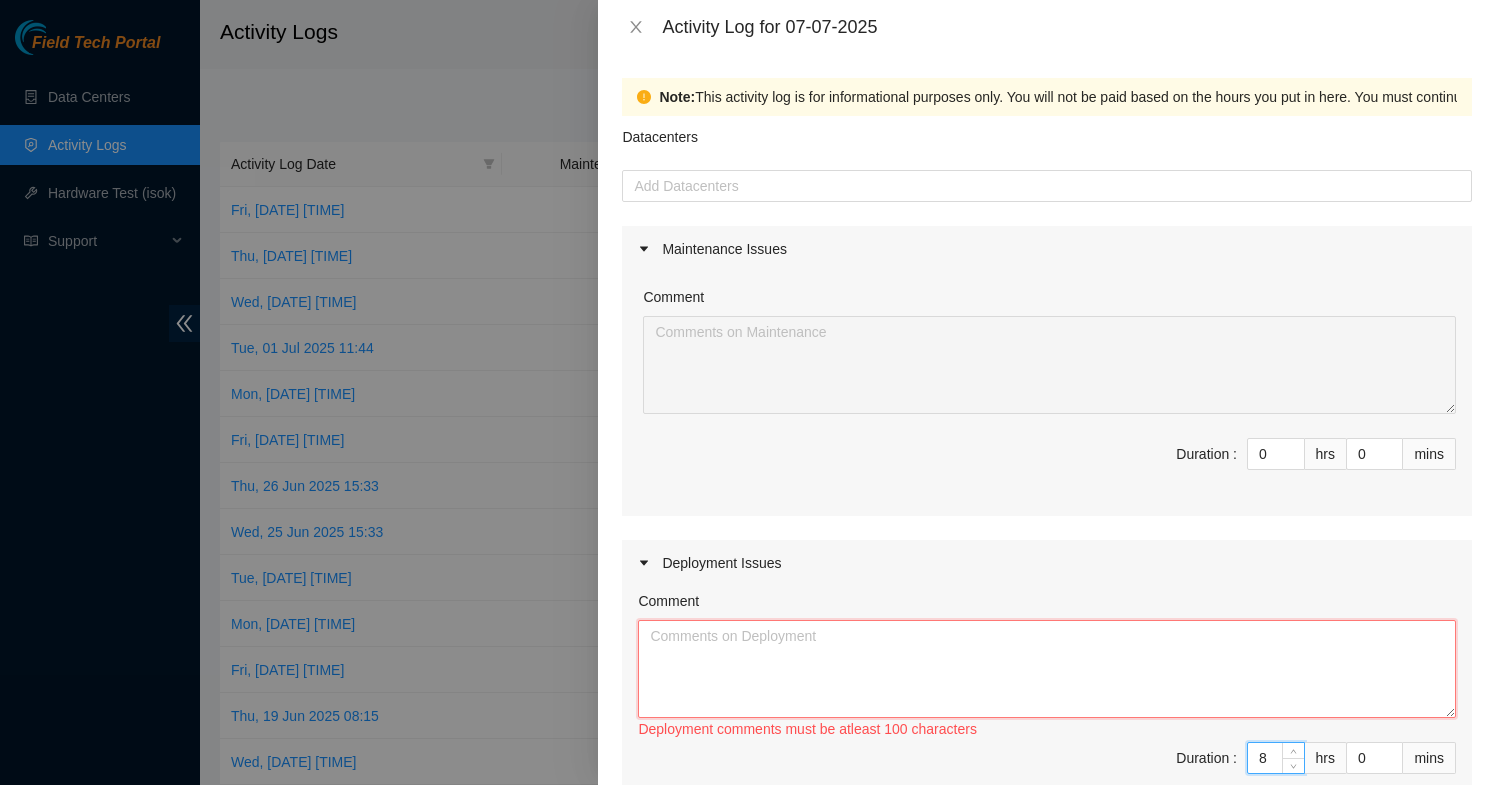 click on "Comment" at bounding box center [1047, 669] 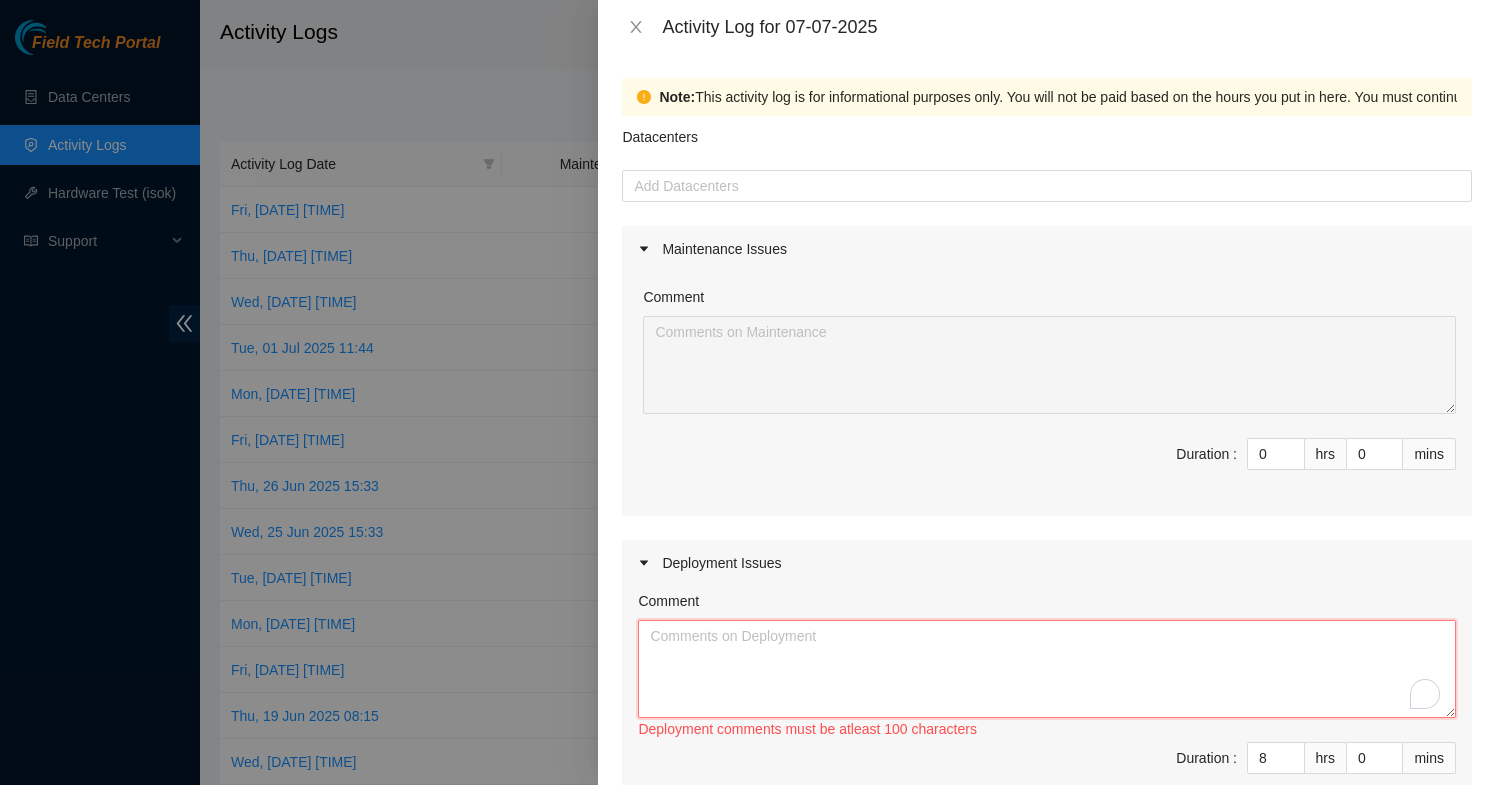 paste on "continued  working on the linode new deployment DP82687 helped [FIRST] with troubleshooting the fiber issues between the tors and patch panel and leafs" 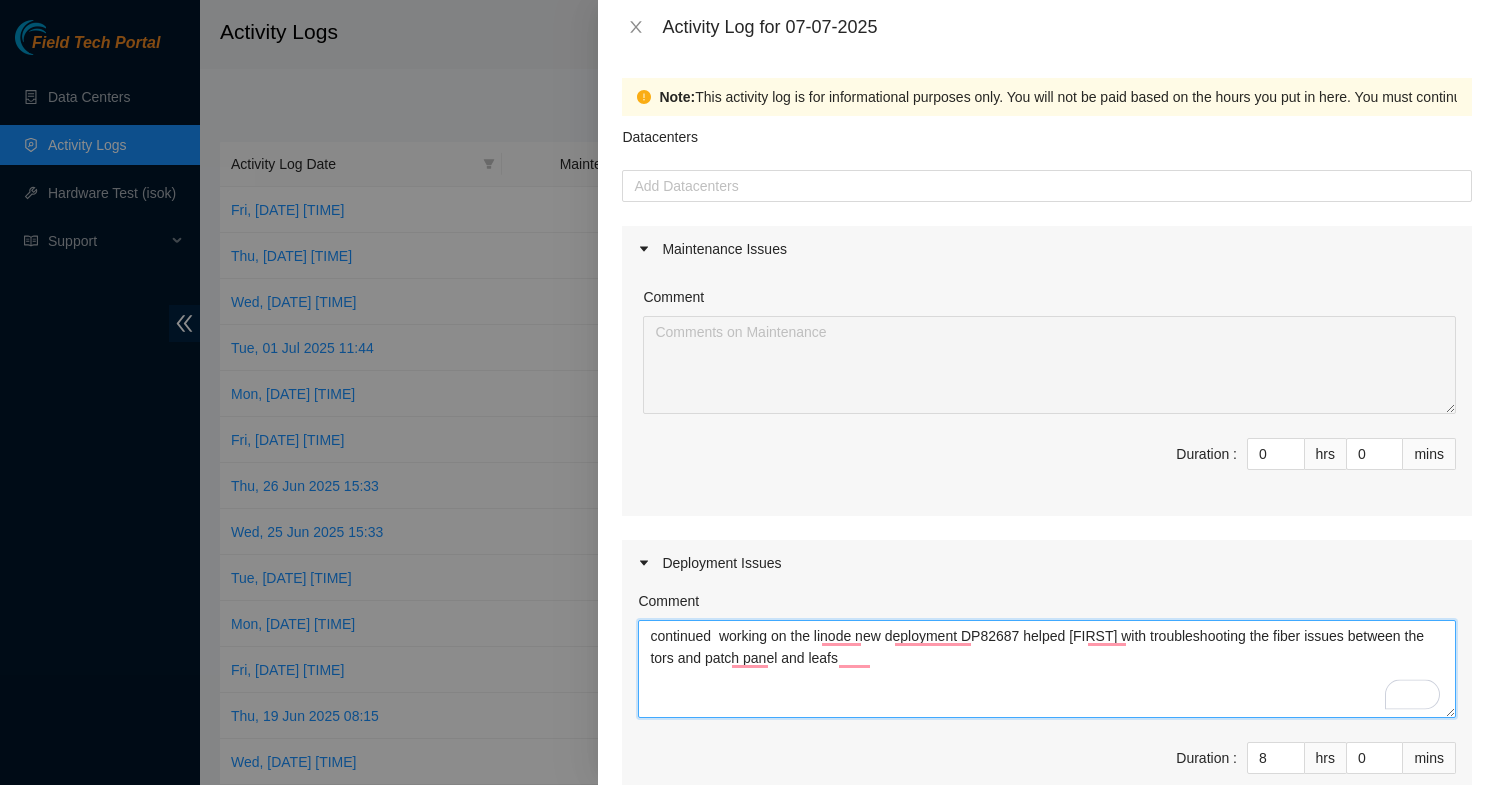 scroll, scrollTop: 148, scrollLeft: 0, axis: vertical 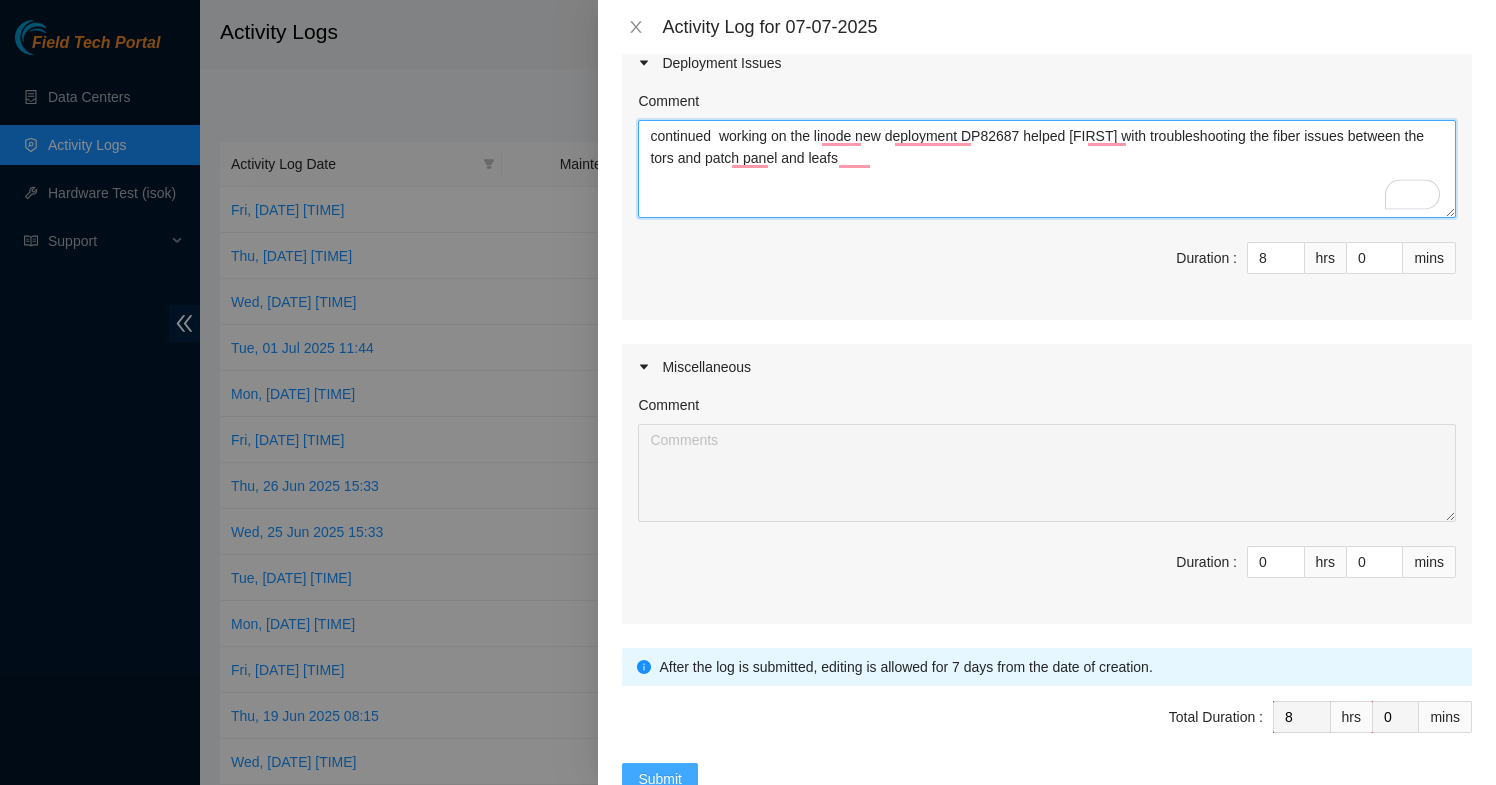 type on "continued  working on the linode new deployment DP82687 helped [FIRST] with troubleshooting the fiber issues between the tors and patch panel and leafs" 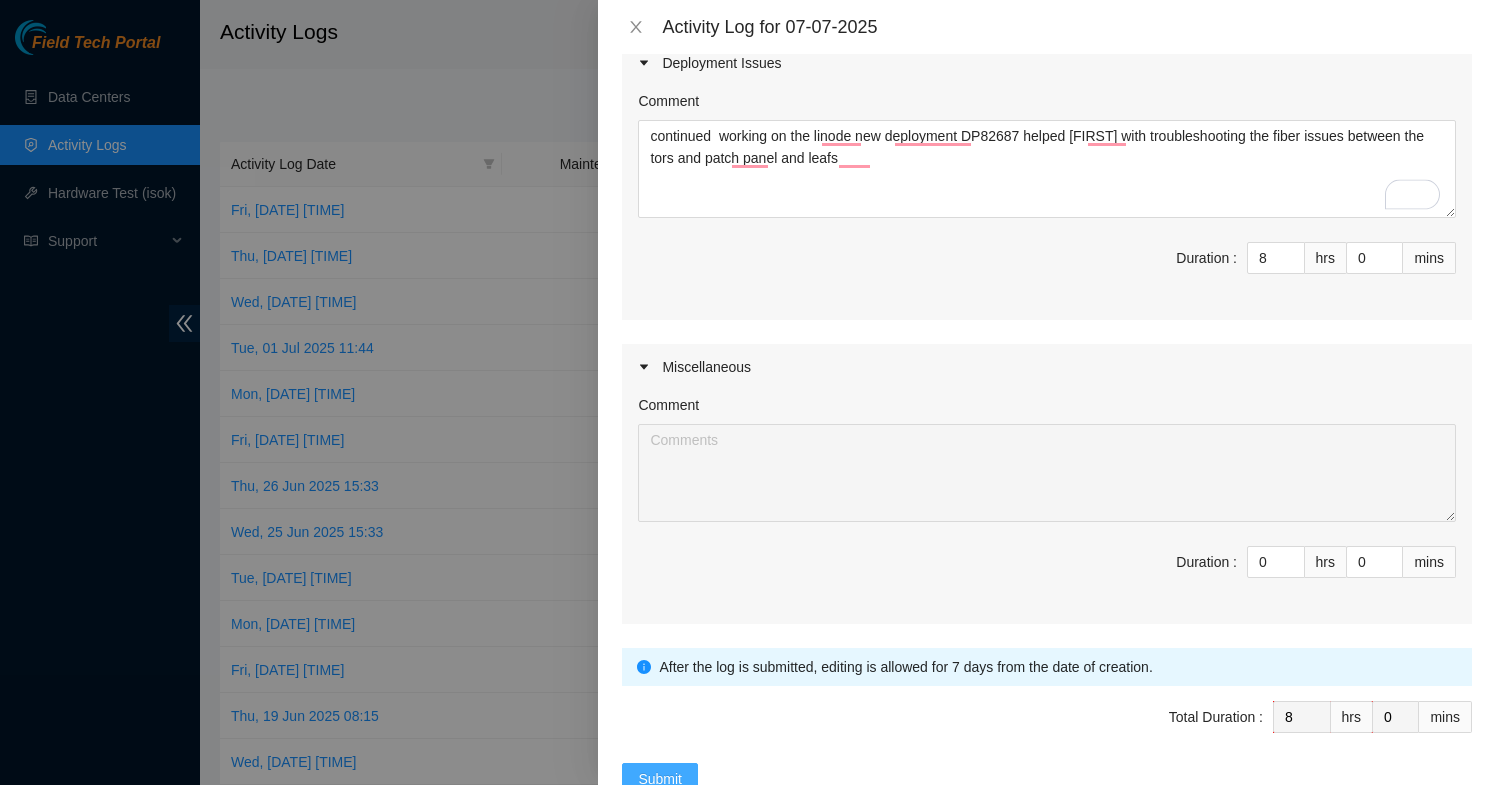 click on "Submit" at bounding box center [660, 779] 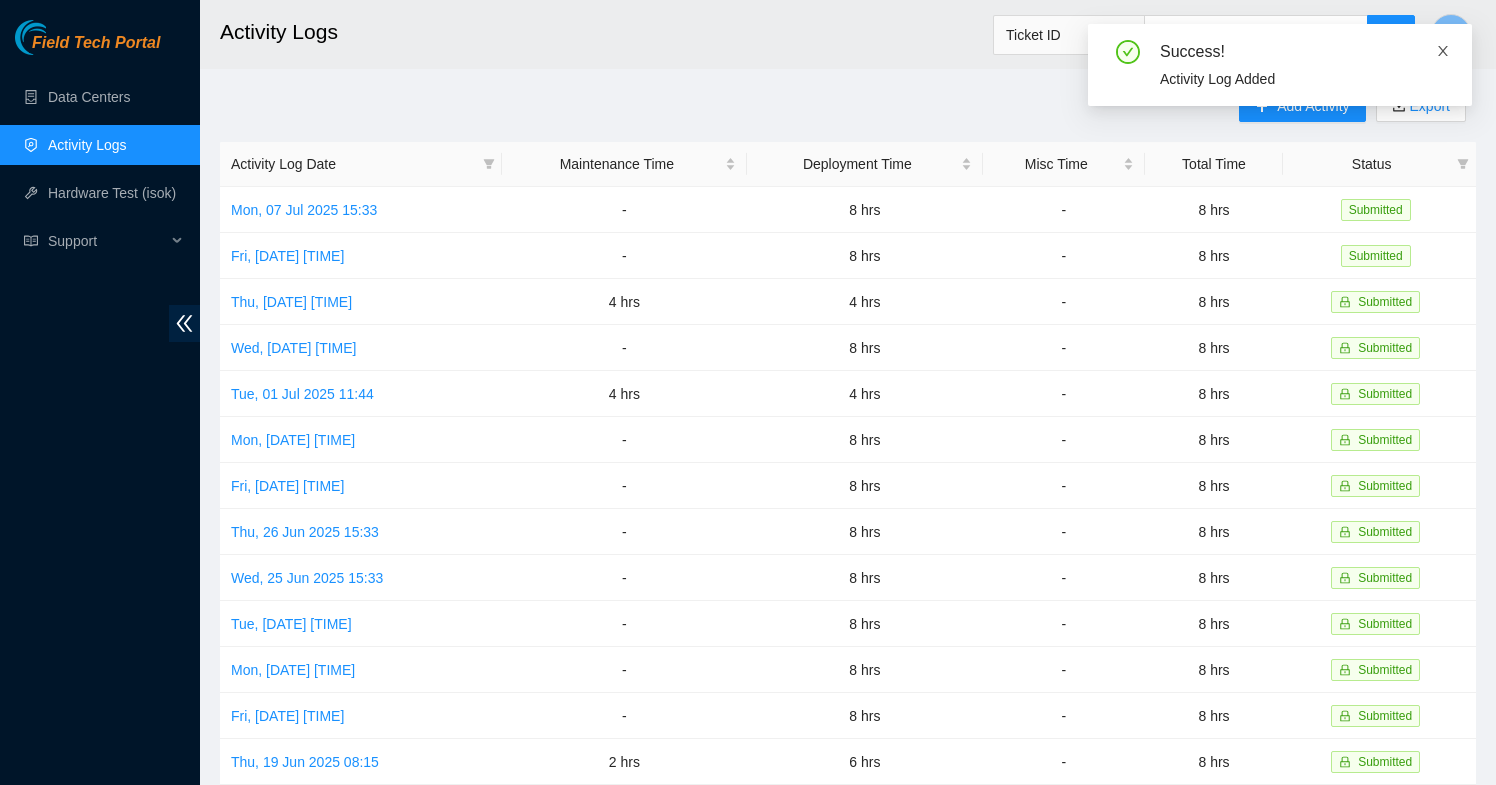 click at bounding box center [1443, 51] 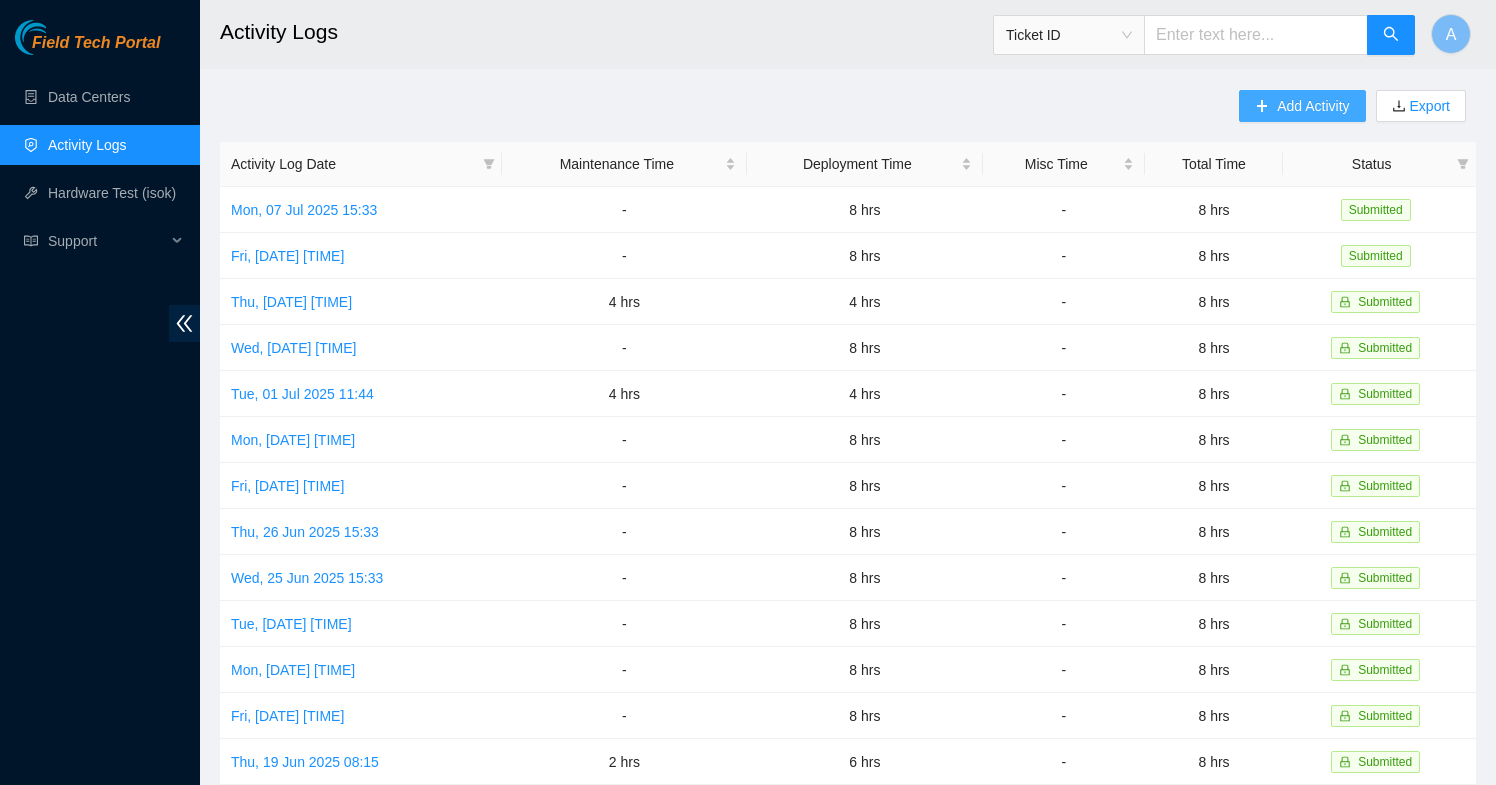 click on "Add Activity" at bounding box center (1313, 106) 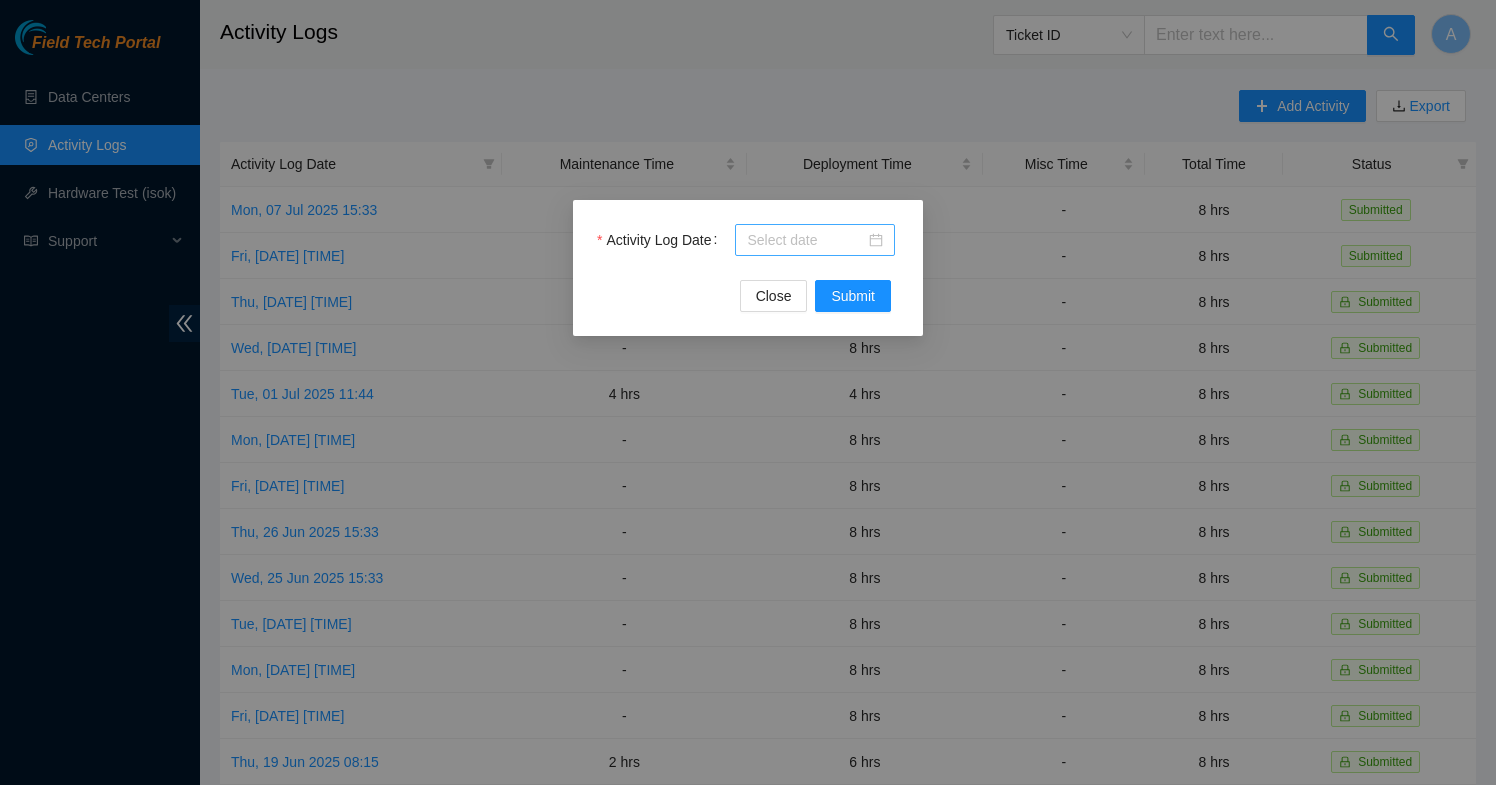 click at bounding box center [815, 240] 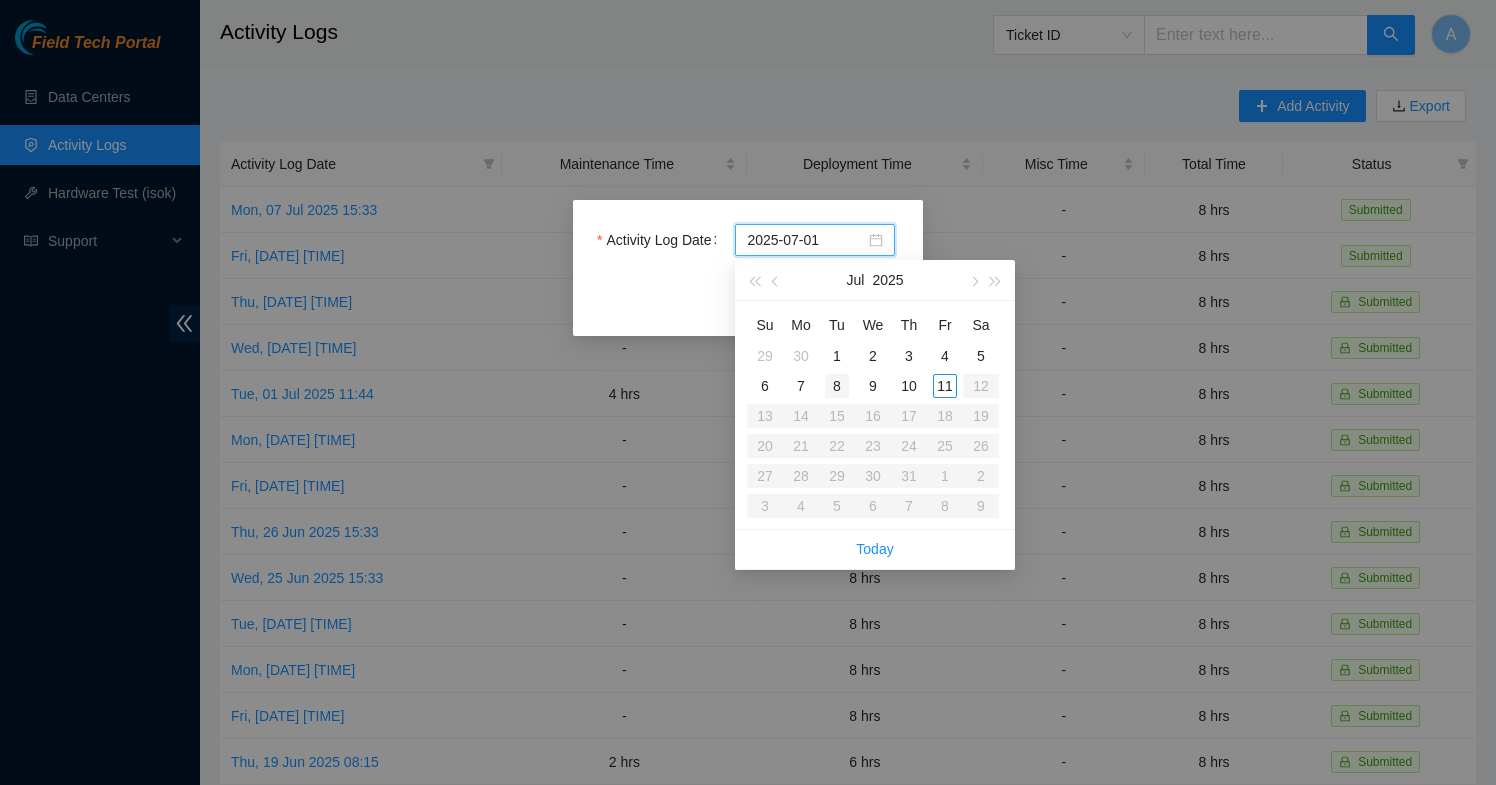 type on "[DATE]" 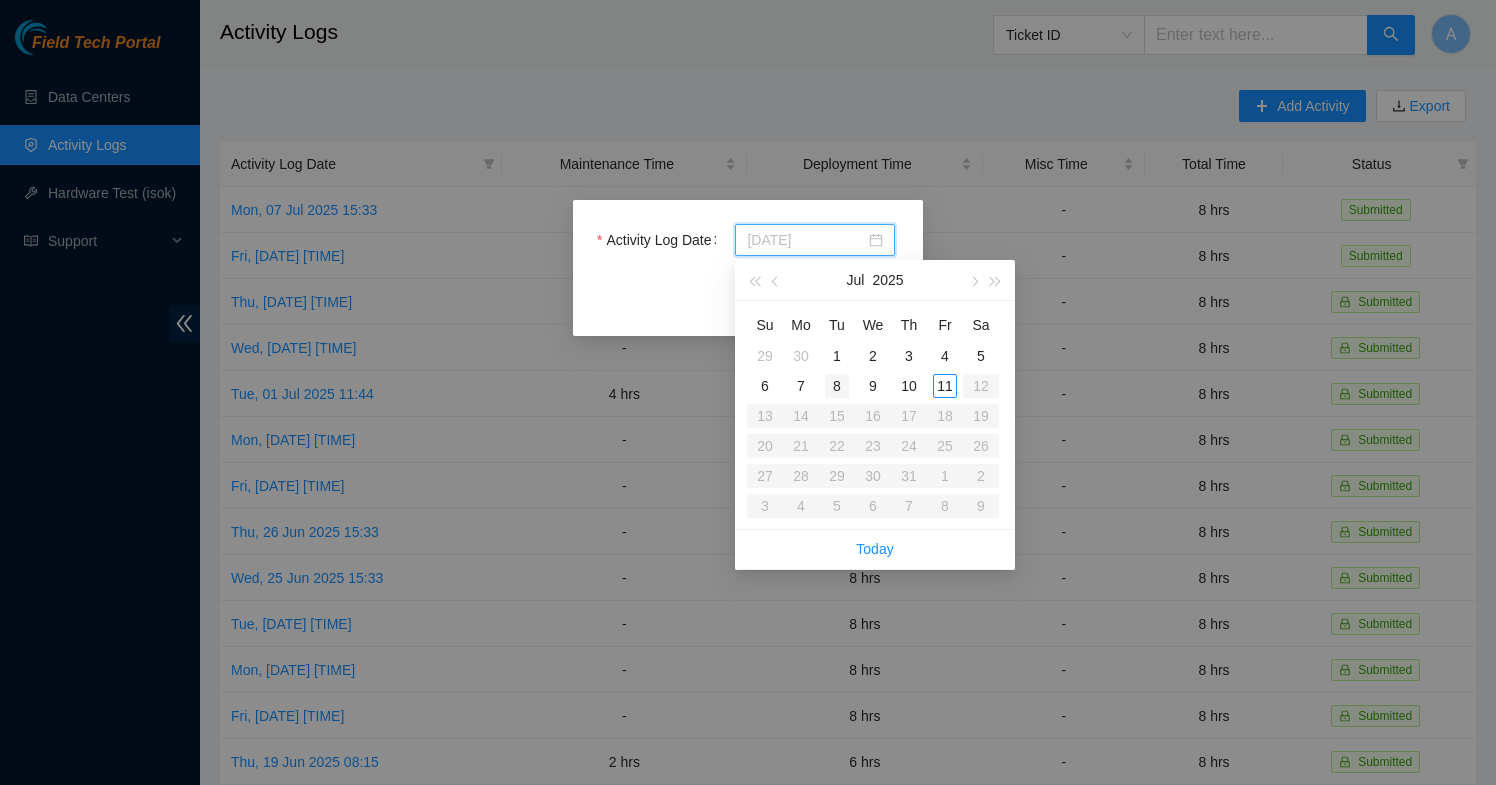 click on "8" at bounding box center [837, 386] 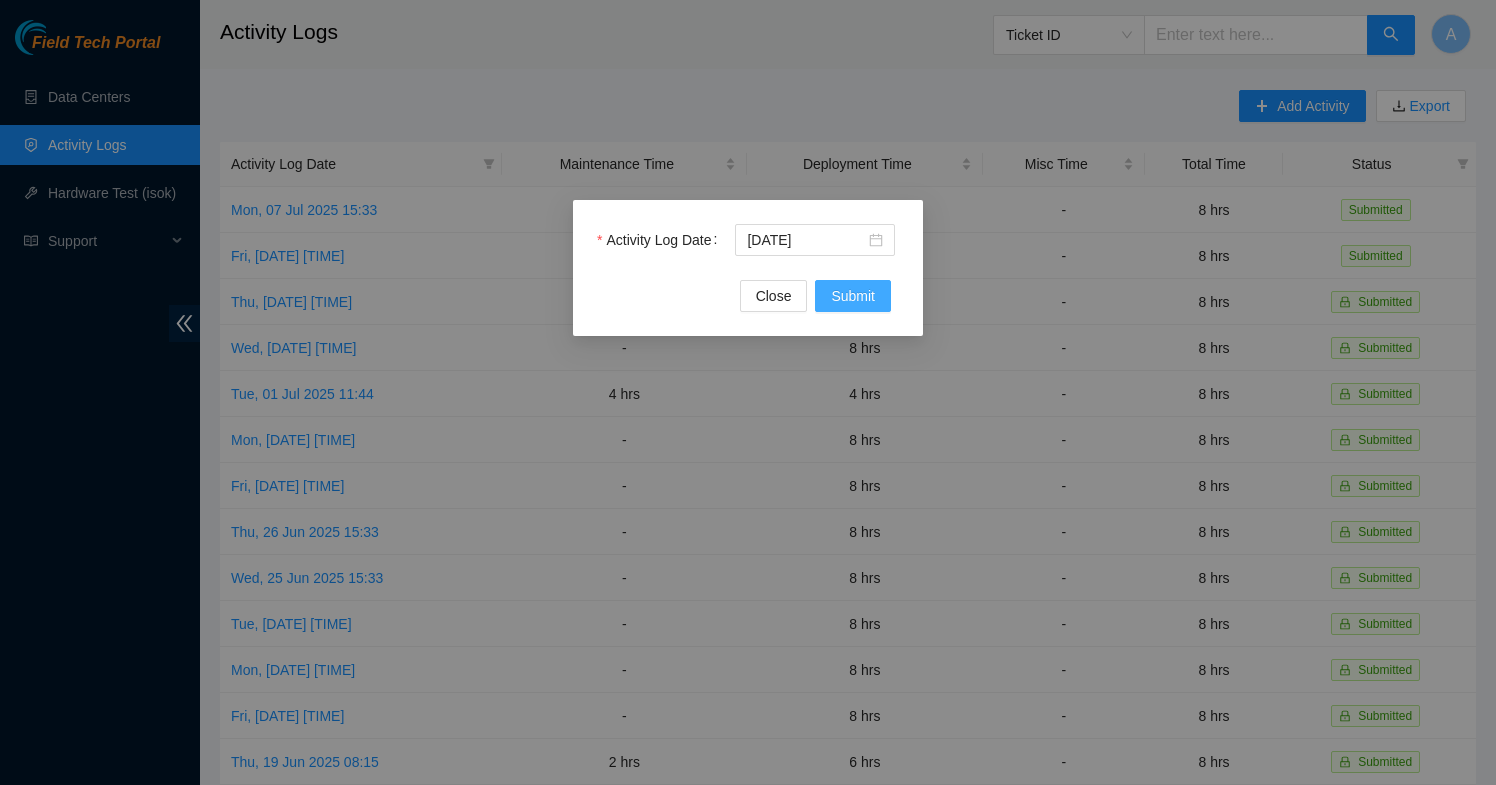 click on "Submit" at bounding box center (853, 296) 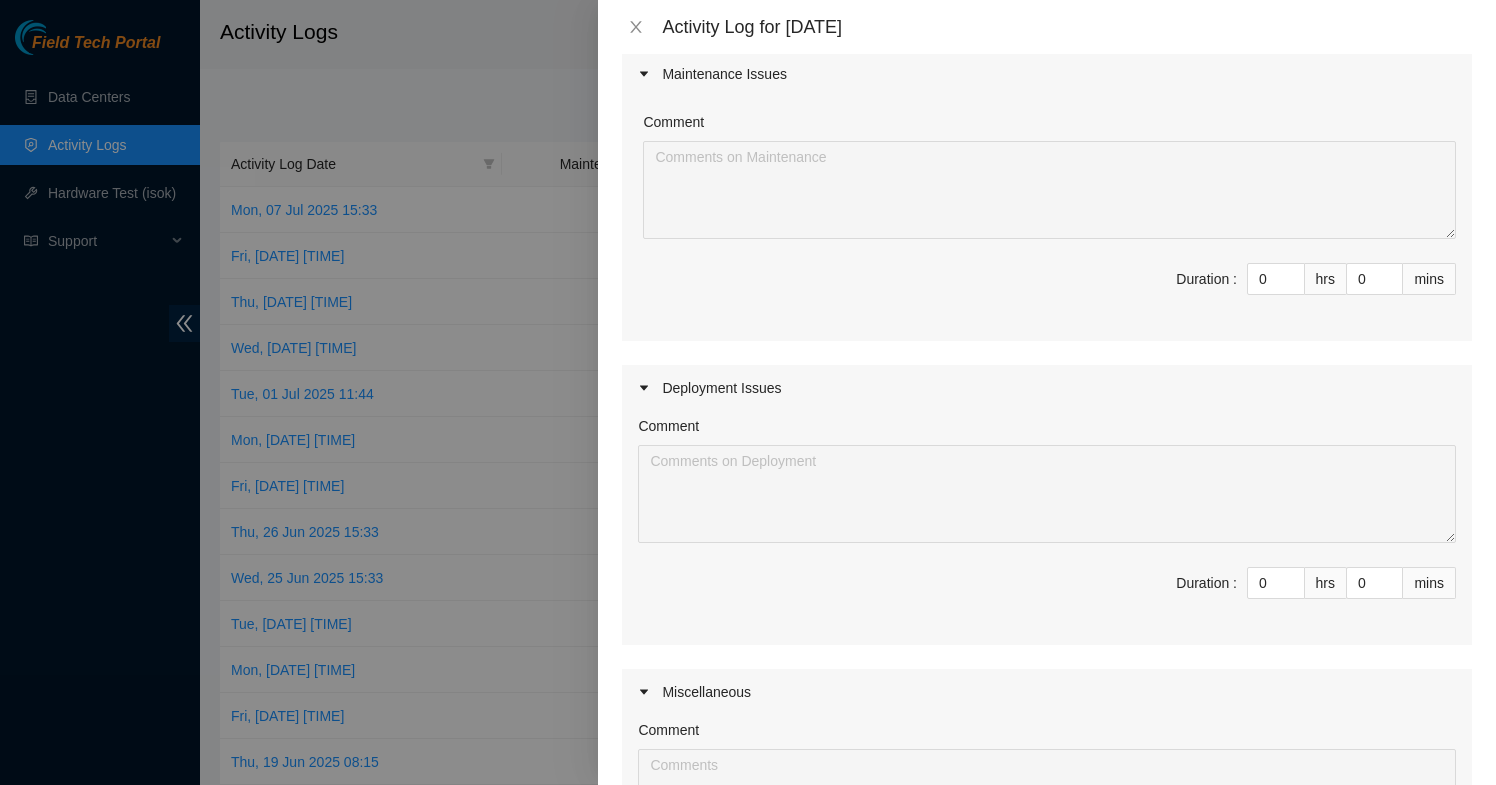 scroll, scrollTop: 213, scrollLeft: 0, axis: vertical 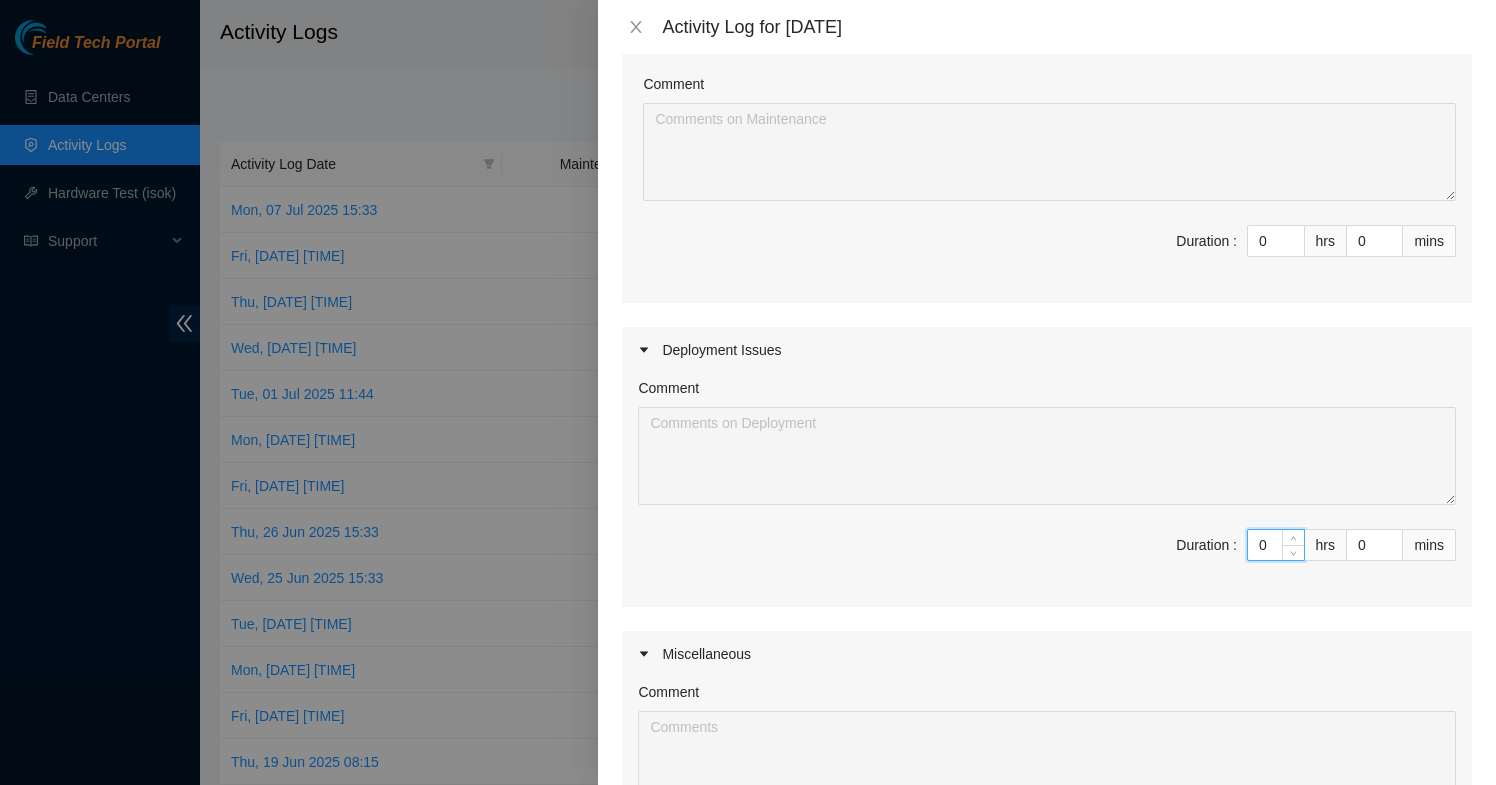 drag, startPoint x: 1273, startPoint y: 546, endPoint x: 1177, endPoint y: 539, distance: 96.25487 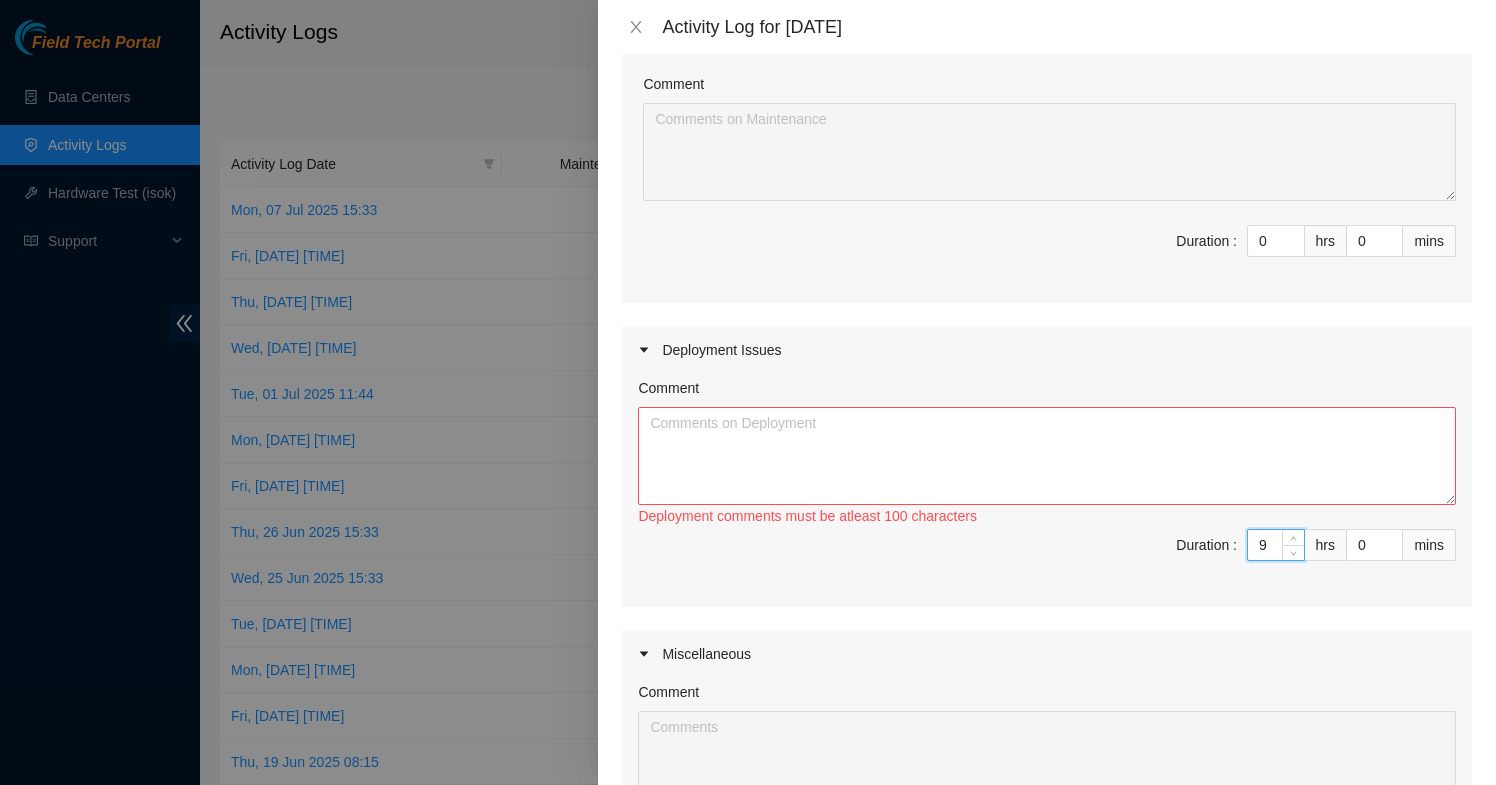 type on "9" 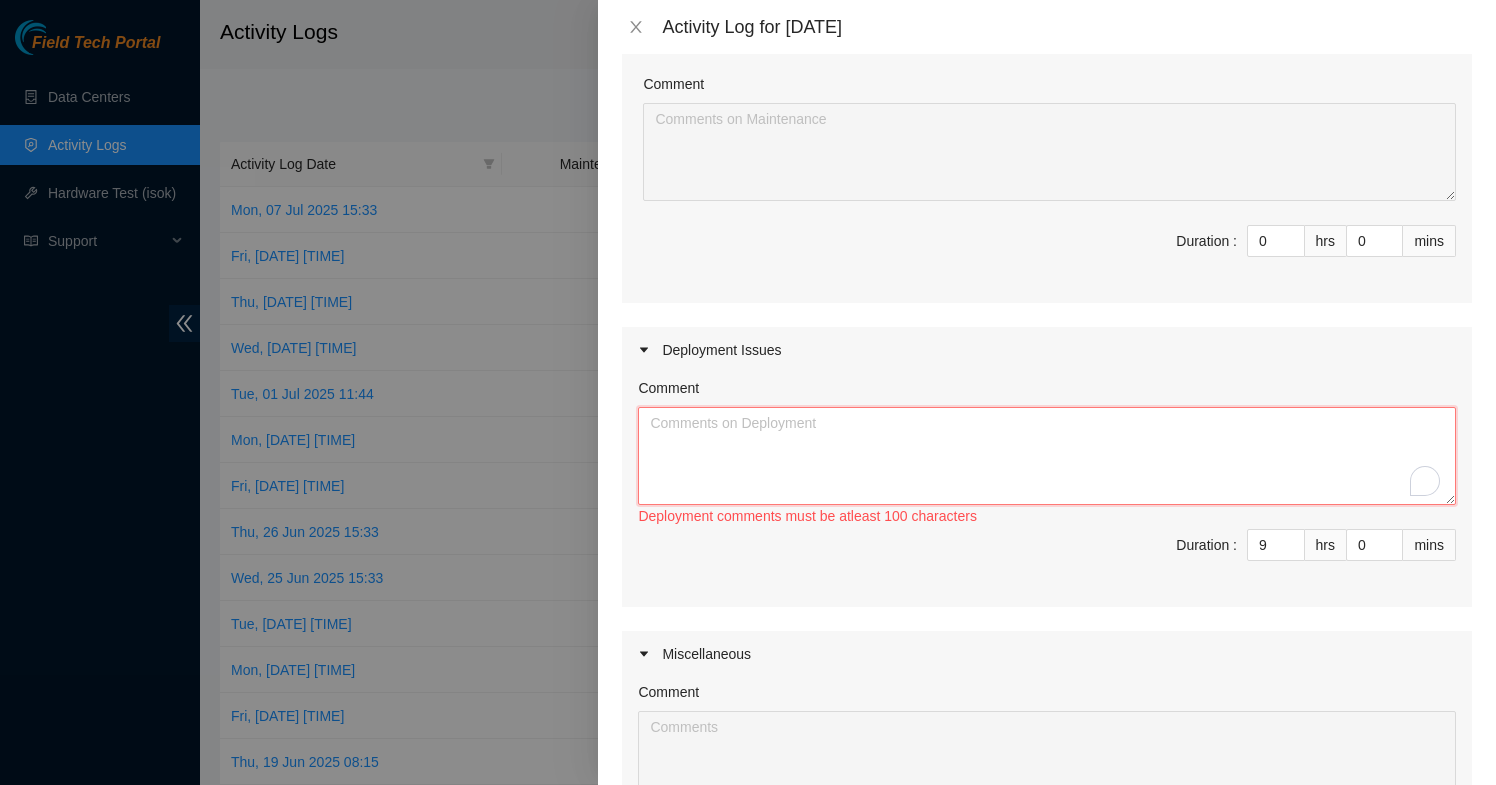 click on "Comment" at bounding box center [1047, 456] 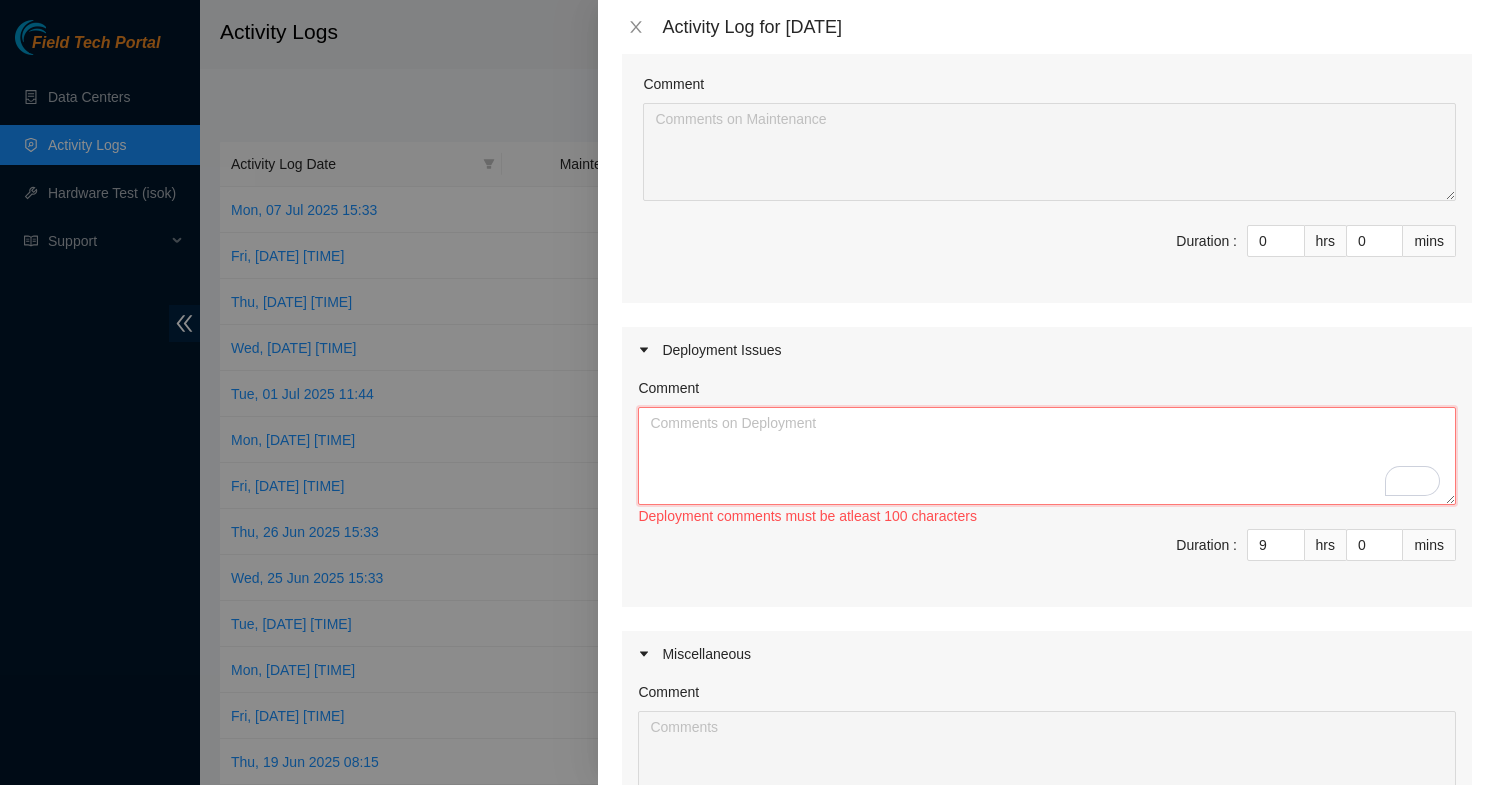 paste on "continued  working on the linode new deployment DP82687 helped [FIRST] with troubleshooting the fiber issues between the tors and patch panel and leafs" 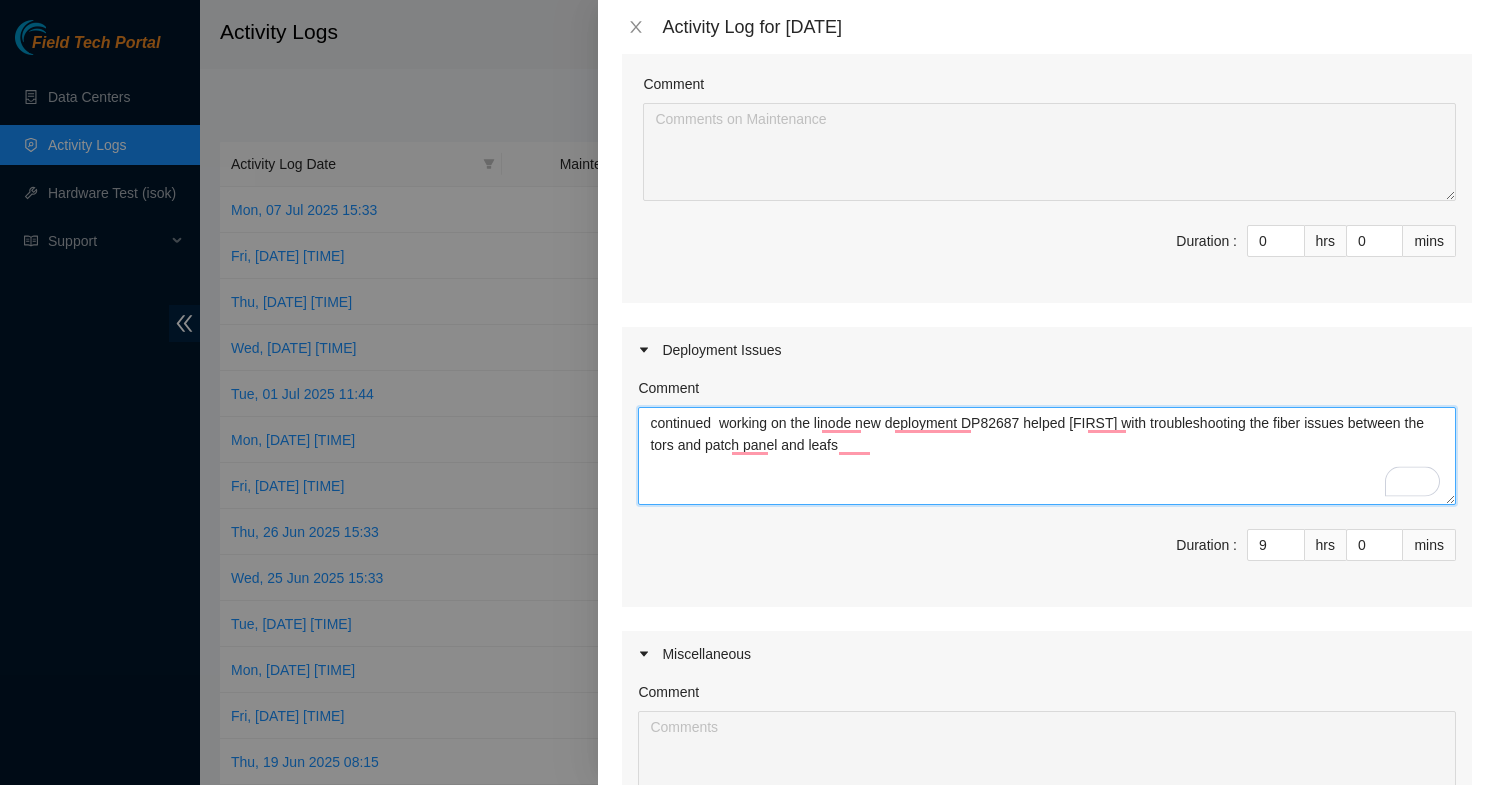 scroll, scrollTop: 213, scrollLeft: 0, axis: vertical 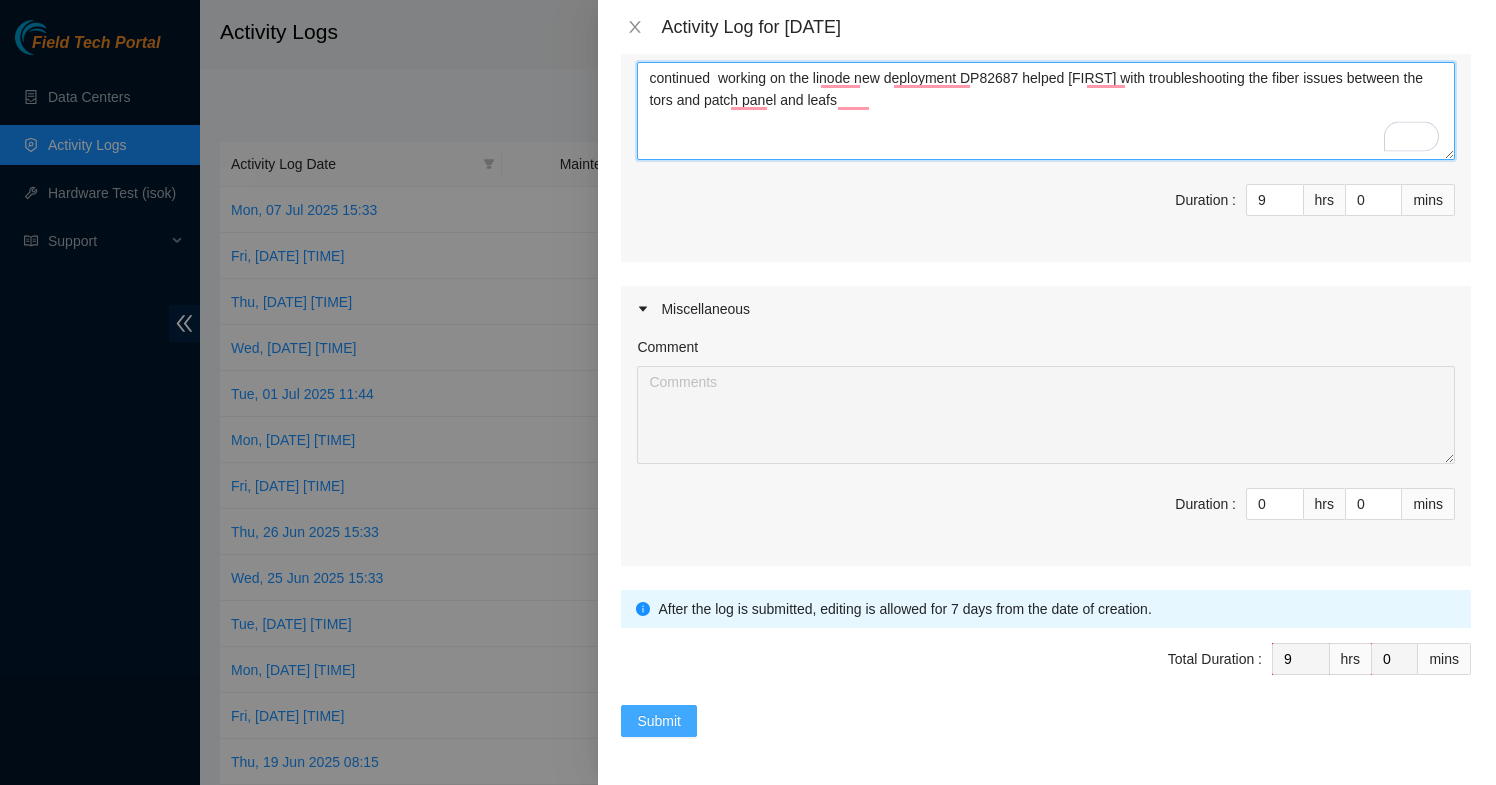 type on "continued  working on the linode new deployment DP82687 helped [FIRST] with troubleshooting the fiber issues between the tors and patch panel and leafs" 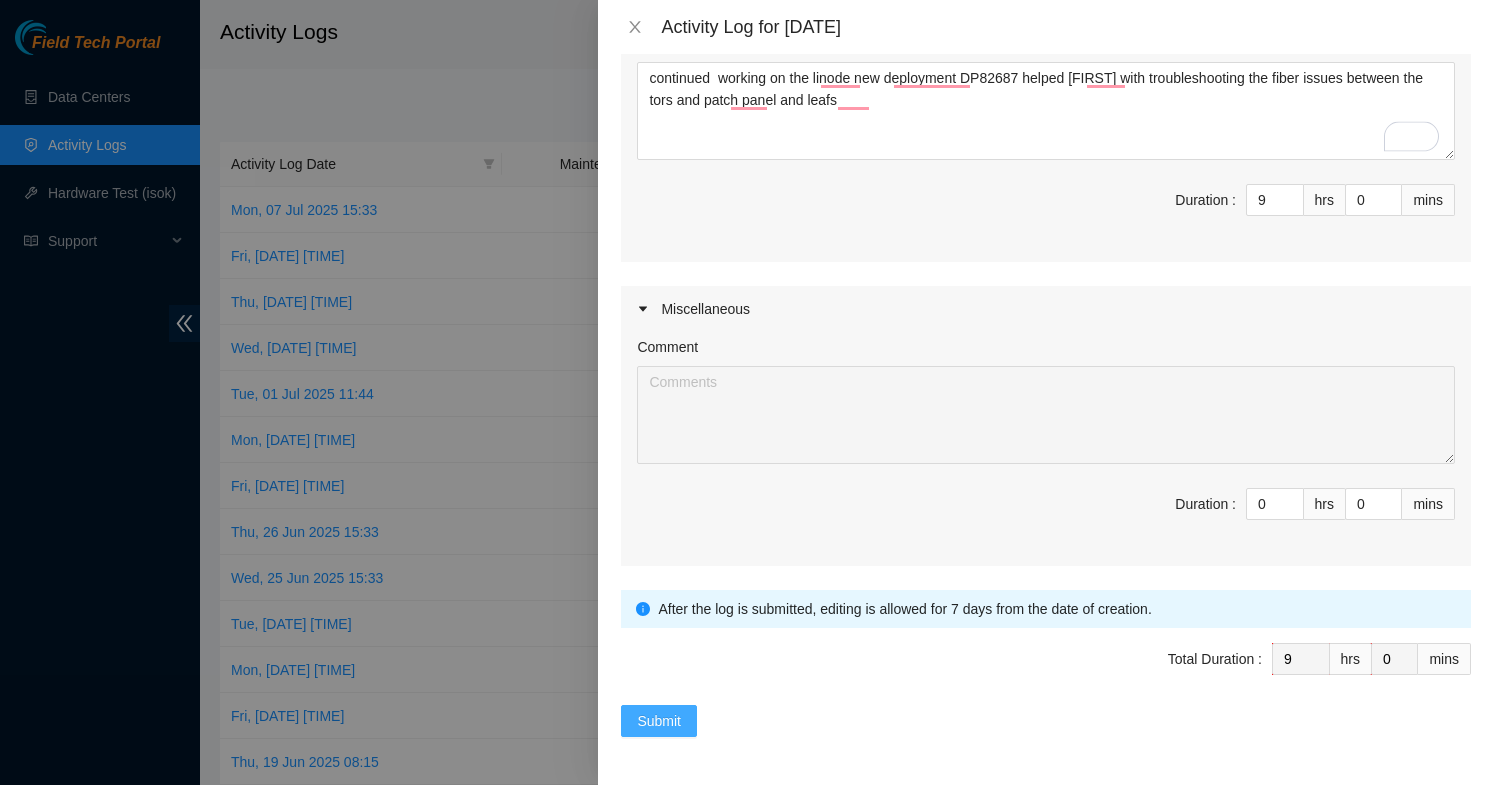 click on "Submit" at bounding box center [659, 721] 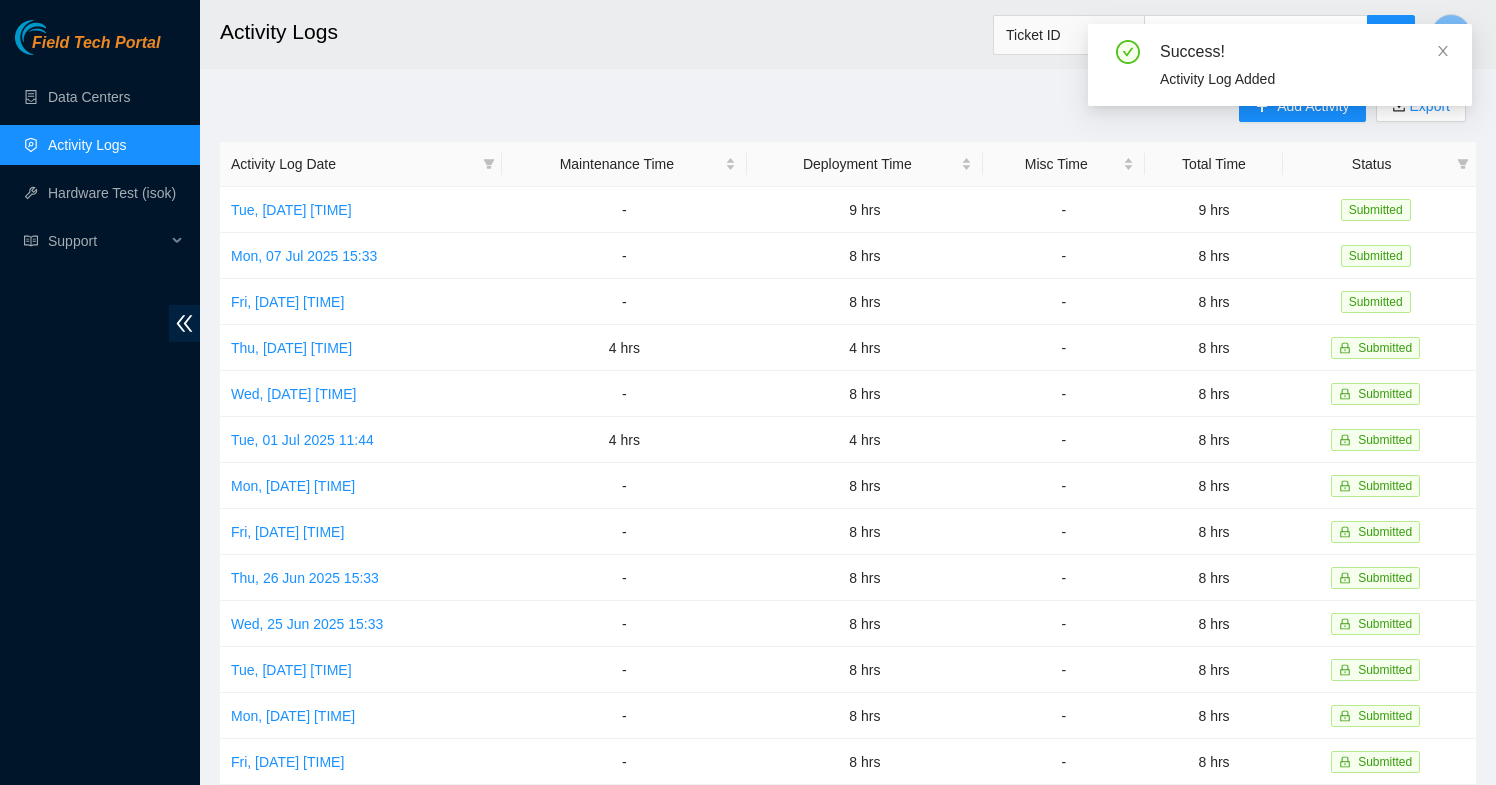 click on "Activity Logs    Ticket ID A Add Activity Export Activity Log Date Maintenance Time Deployment Time Misc Time Total Time Status             Tue, 08 Jul 2025 15:33 - 9 hrs  - 9 hrs  Submitted Mon, 07 Jul 2025 15:33 - 8 hrs  - 8 hrs  Submitted Fri, 04 Jul 2025 15:39 - 8 hrs  - 8 hrs  Submitted Thu, 03 Jul 2025 11:08 4 hrs  4 hrs  - 8 hrs  Submitted Wed, 02 Jul 2025 15:36 - 8 hrs  - 8 hrs  Submitted Tue, 01 Jul 2025 11:44 4 hrs  4 hrs  - 8 hrs  Submitted Mon, 30 Jun 2025 15:35 - 8 hrs  - 8 hrs  Submitted Fri, 27 Jun 2025 15:34 - 8 hrs  - 8 hrs  Submitted Thu, 26 Jun 2025 15:33 - 8 hrs  - 8 hrs  Submitted Wed, 25 Jun 2025 15:33 - 8 hrs  - 8 hrs  Submitted Tue, 24 Jun 2025 15:33 - 8 hrs  - 8 hrs  Submitted Mon, 23 Jun 2025 15:32 - 8 hrs  - 8 hrs  Submitted Fri, 20 Jun 2025 15:47 - 8 hrs  - 8 hrs  Submitted Thu, 19 Jun 2025 08:15 2 hrs  6 hrs  - 8 hrs  Submitted Wed, 18 Jun 2025 15:45 8 hrs  - - 8 hrs  Submitted Tue, 17 Jun 2025 09:30 6 hrs  2 hrs  - 8 hrs  Submitted Mon, 16 Jun 2025 11:21 6 hrs  2 hrs  -" at bounding box center [848, 595] 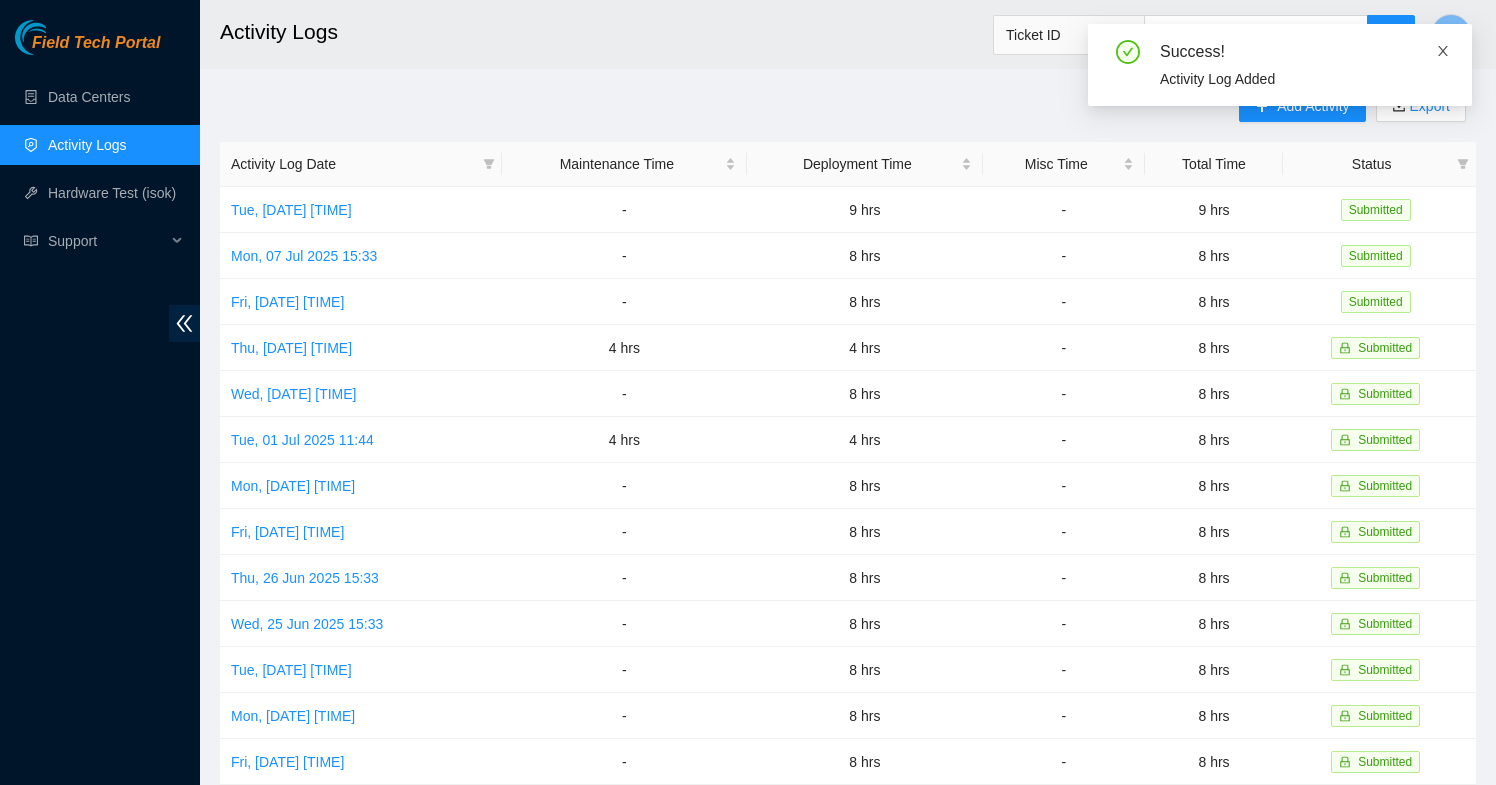 click 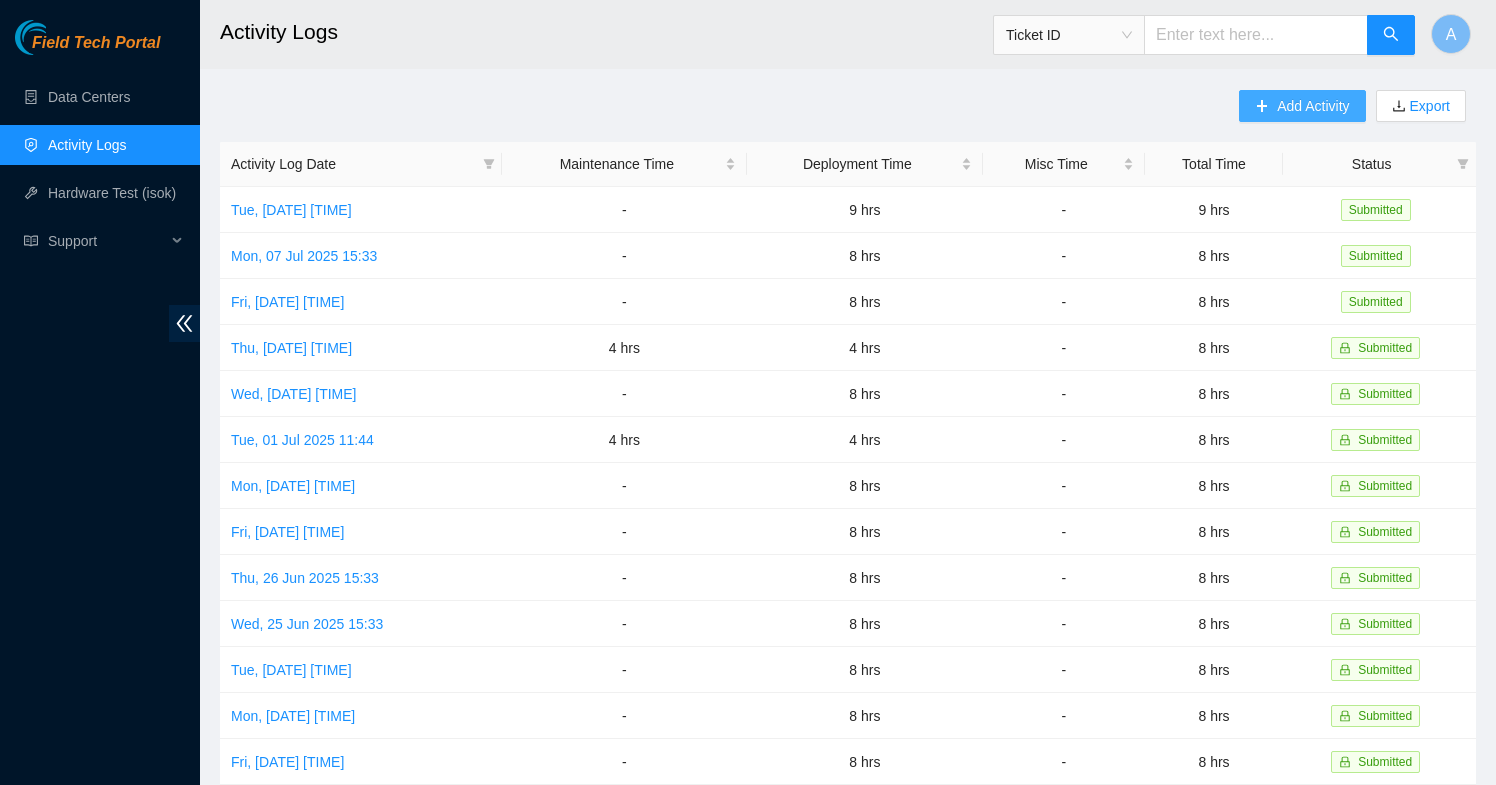 click on "Add Activity" at bounding box center [1313, 106] 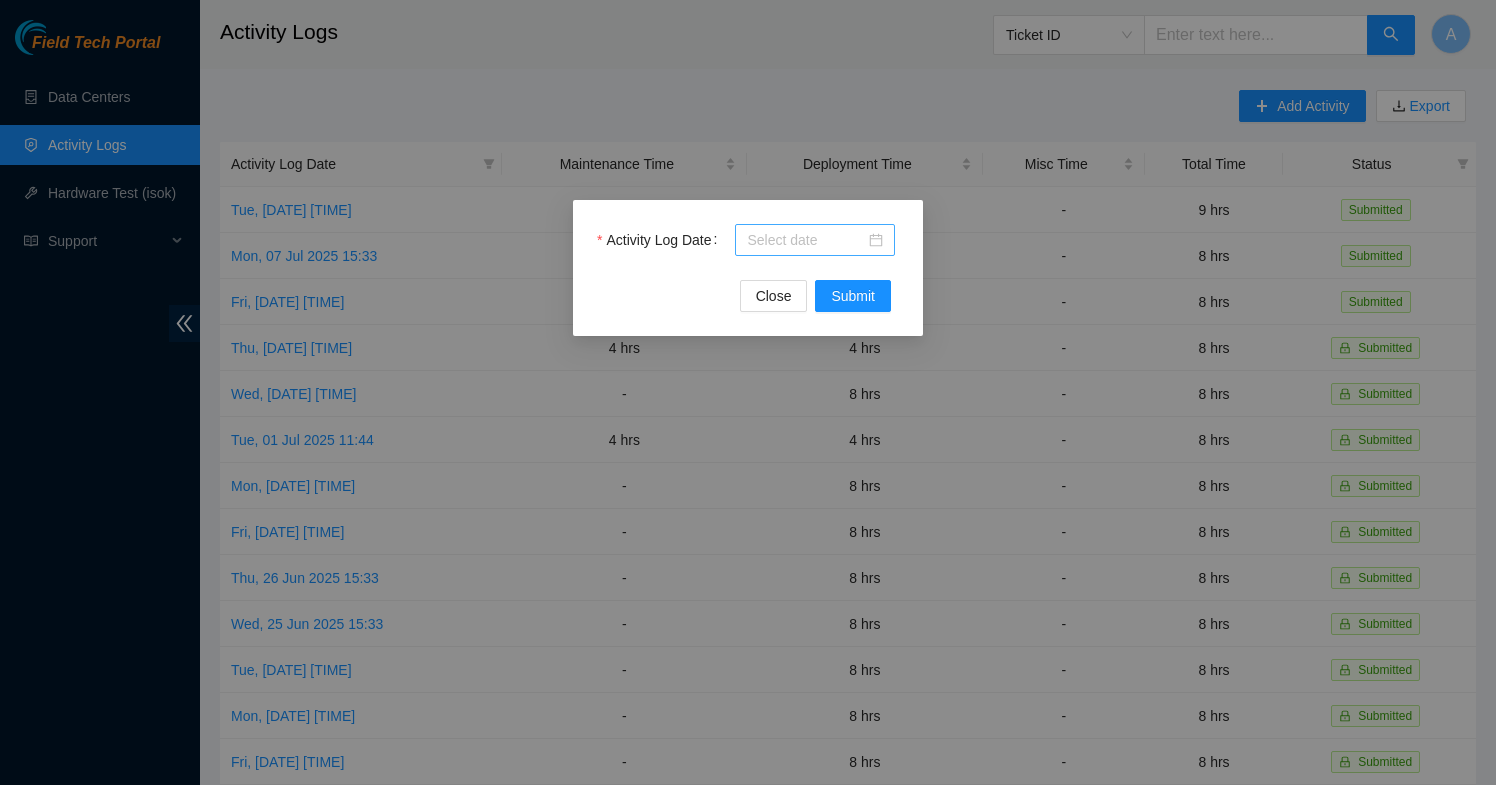 click at bounding box center (815, 240) 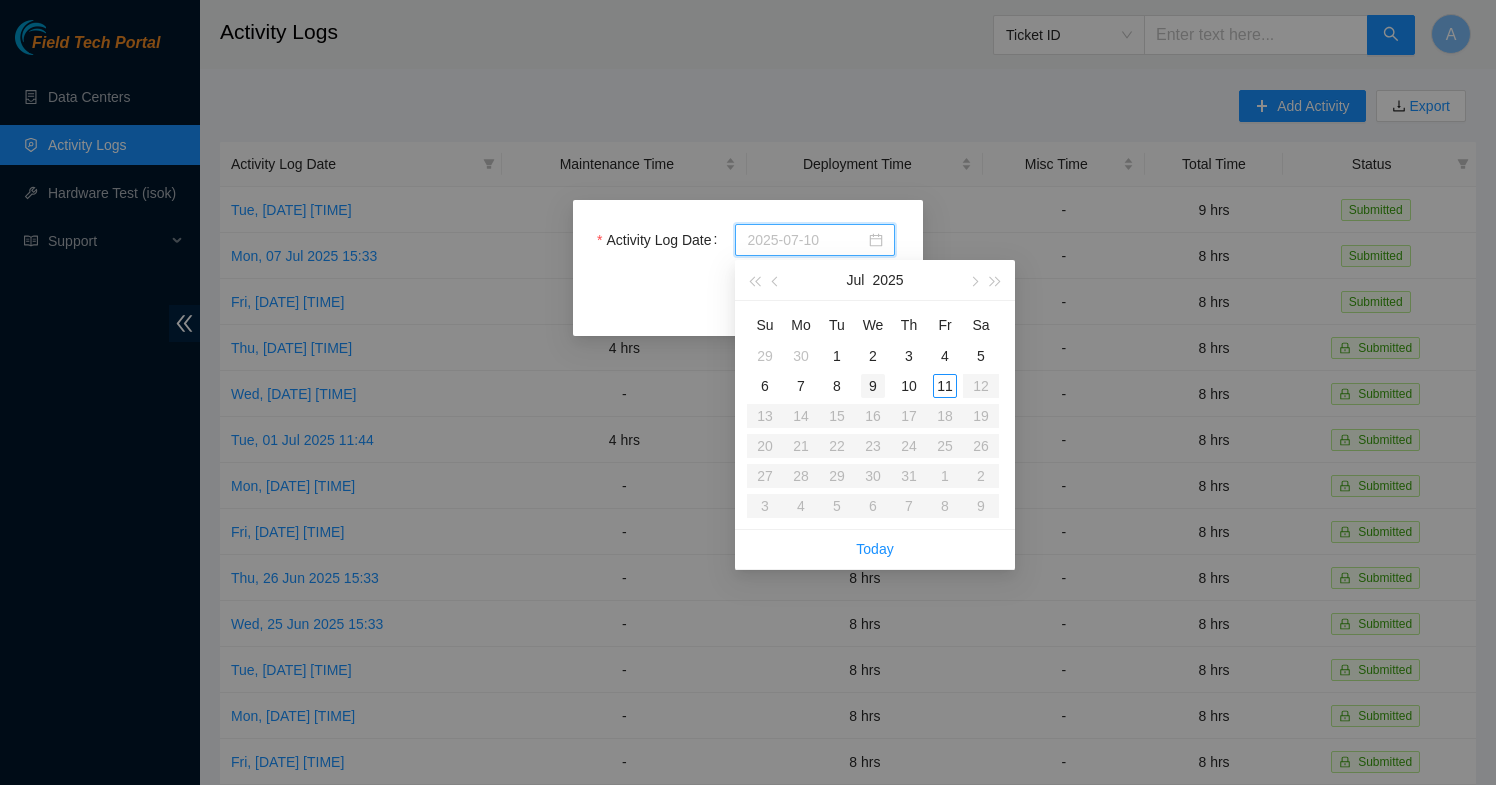 type on "2025-07-09" 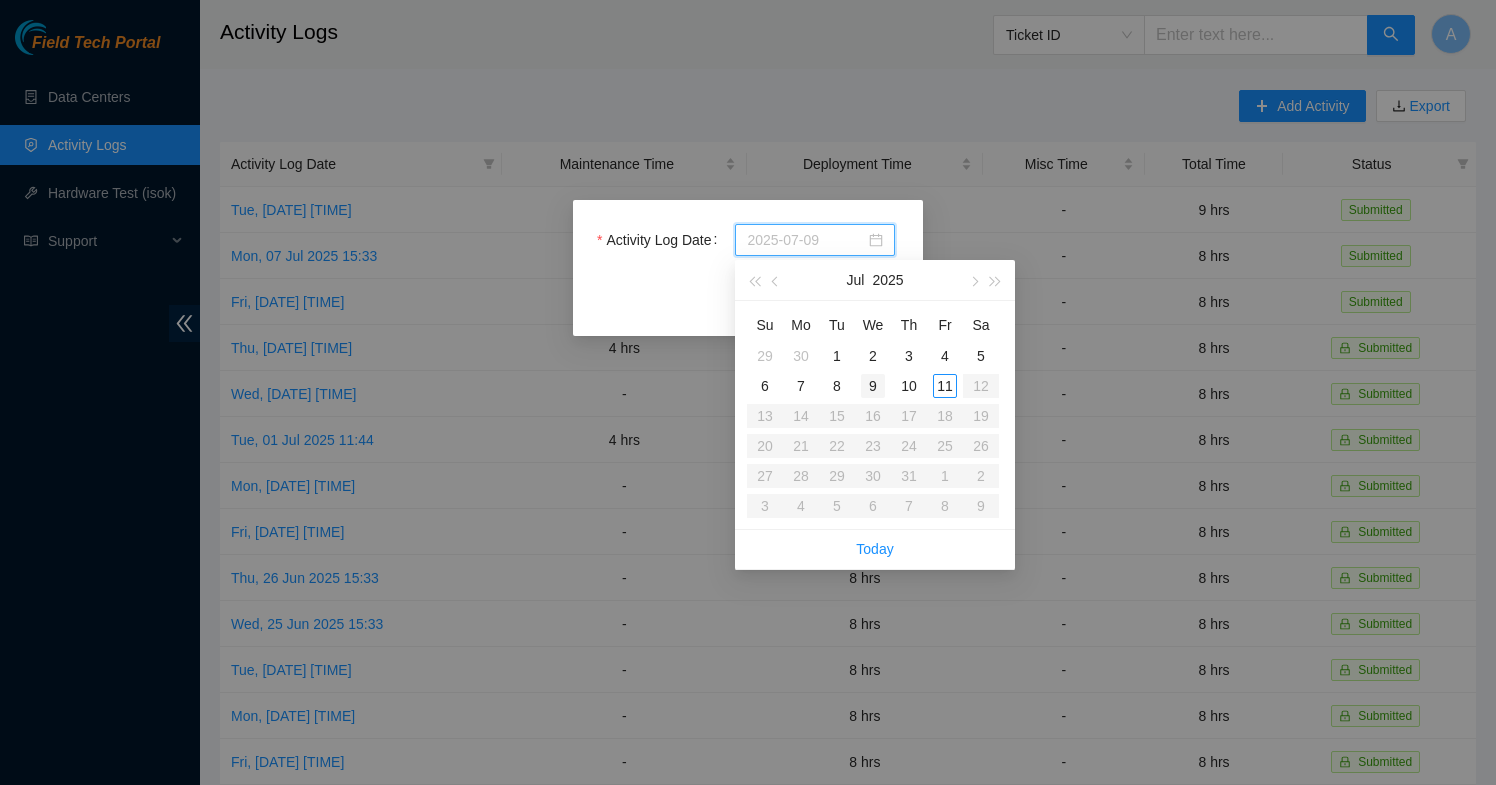 click on "9" at bounding box center (873, 386) 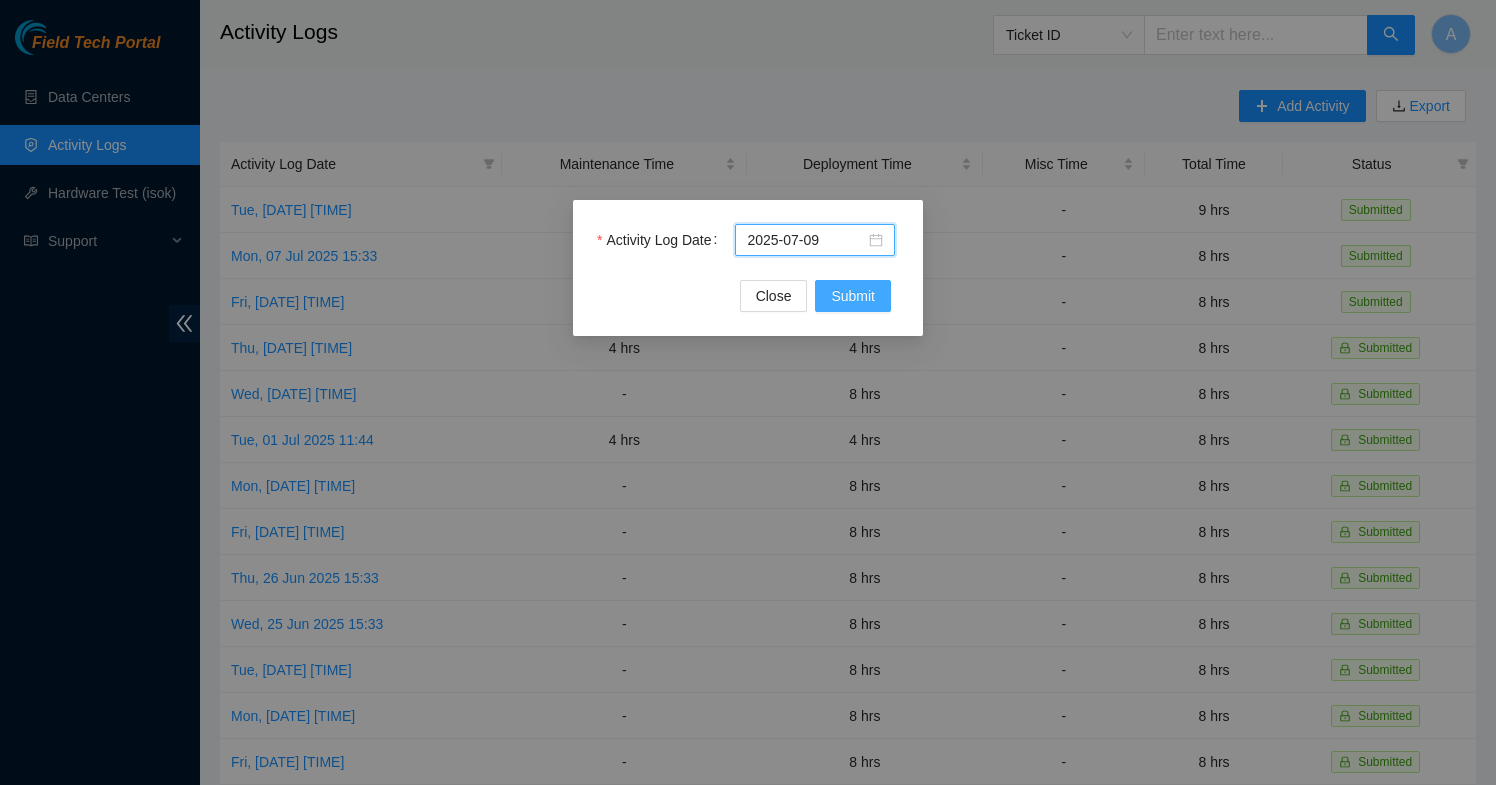 click on "Submit" at bounding box center (853, 296) 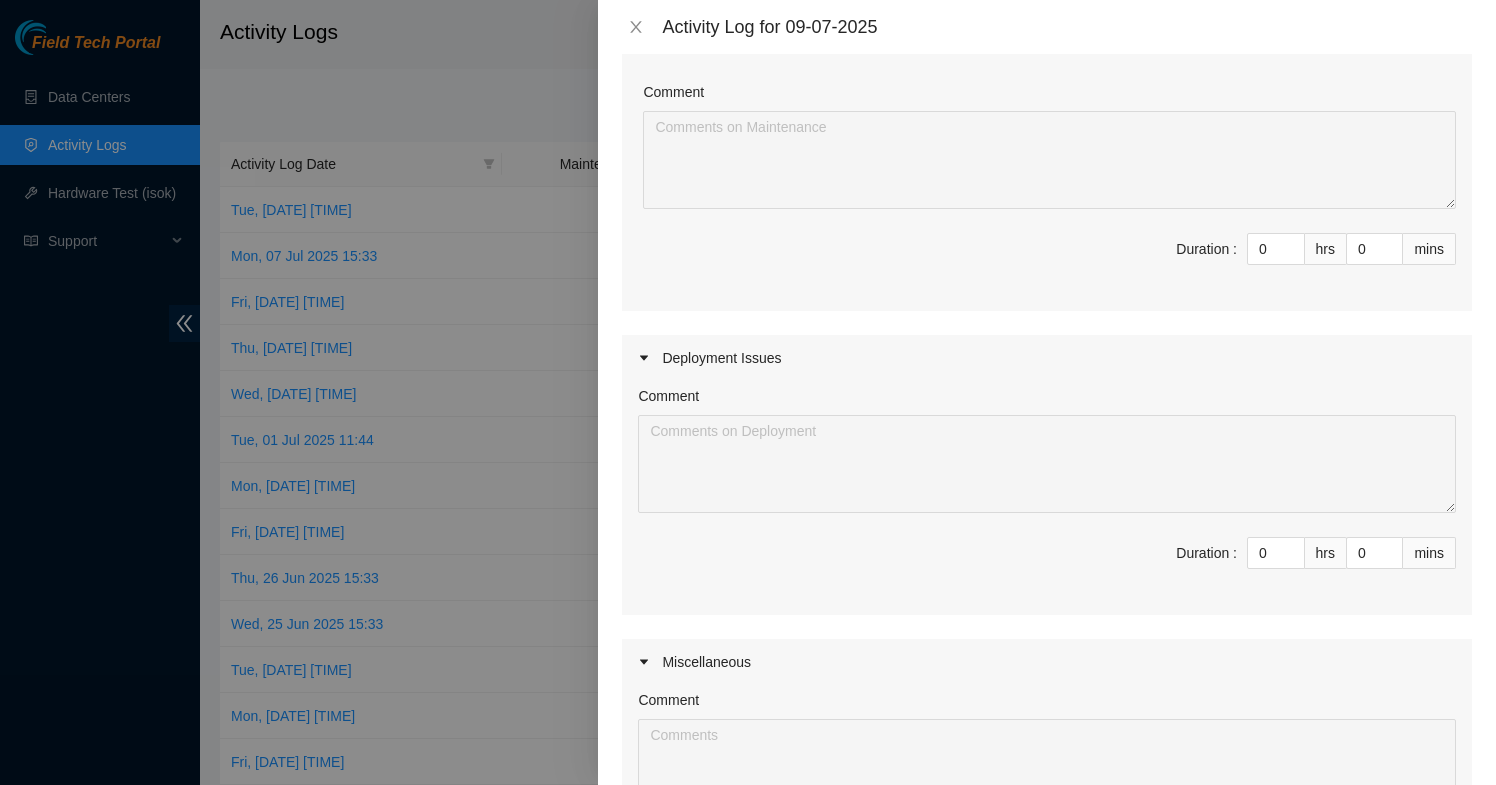scroll, scrollTop: 209, scrollLeft: 0, axis: vertical 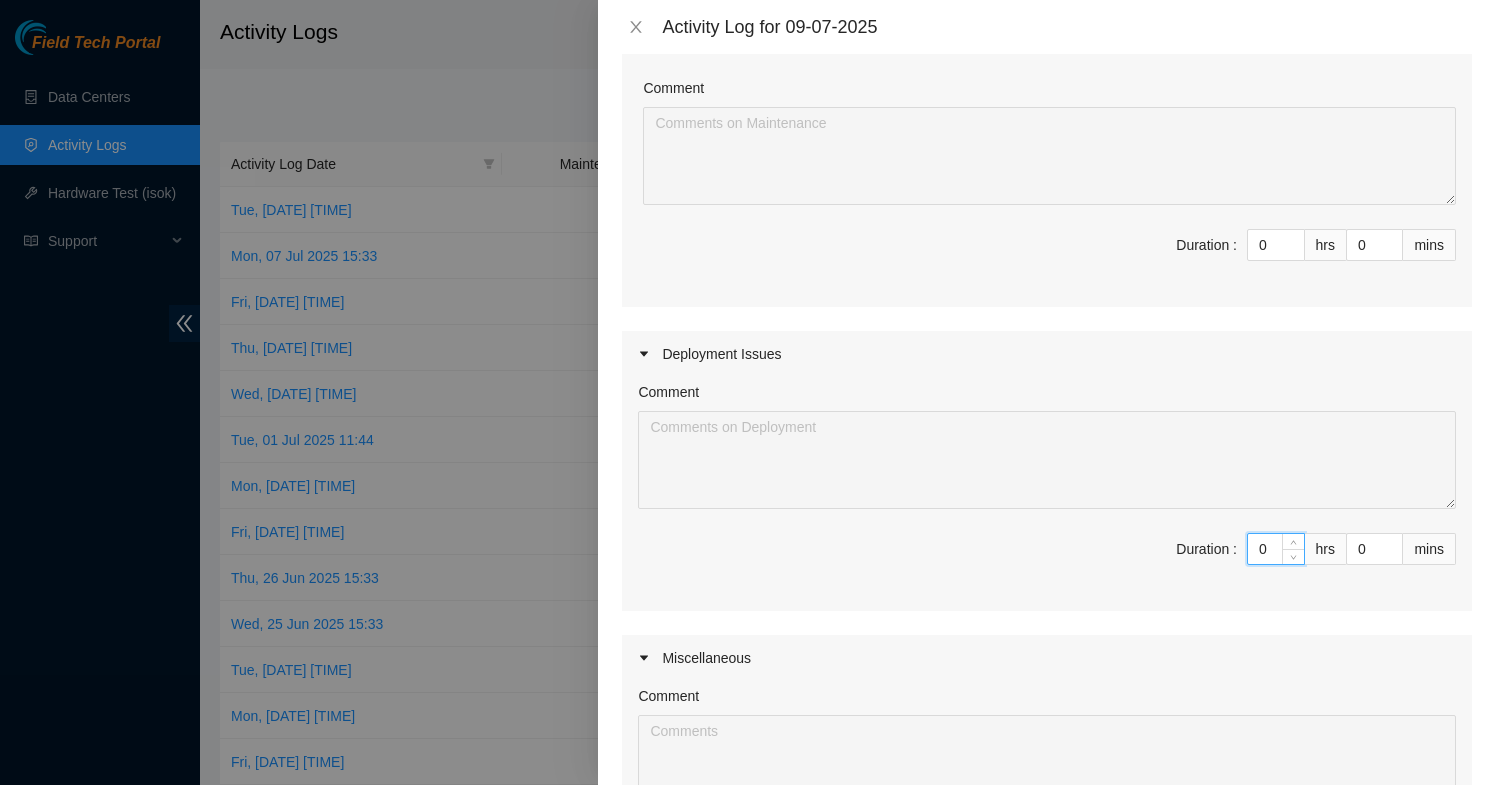 drag, startPoint x: 1267, startPoint y: 550, endPoint x: 1197, endPoint y: 550, distance: 70 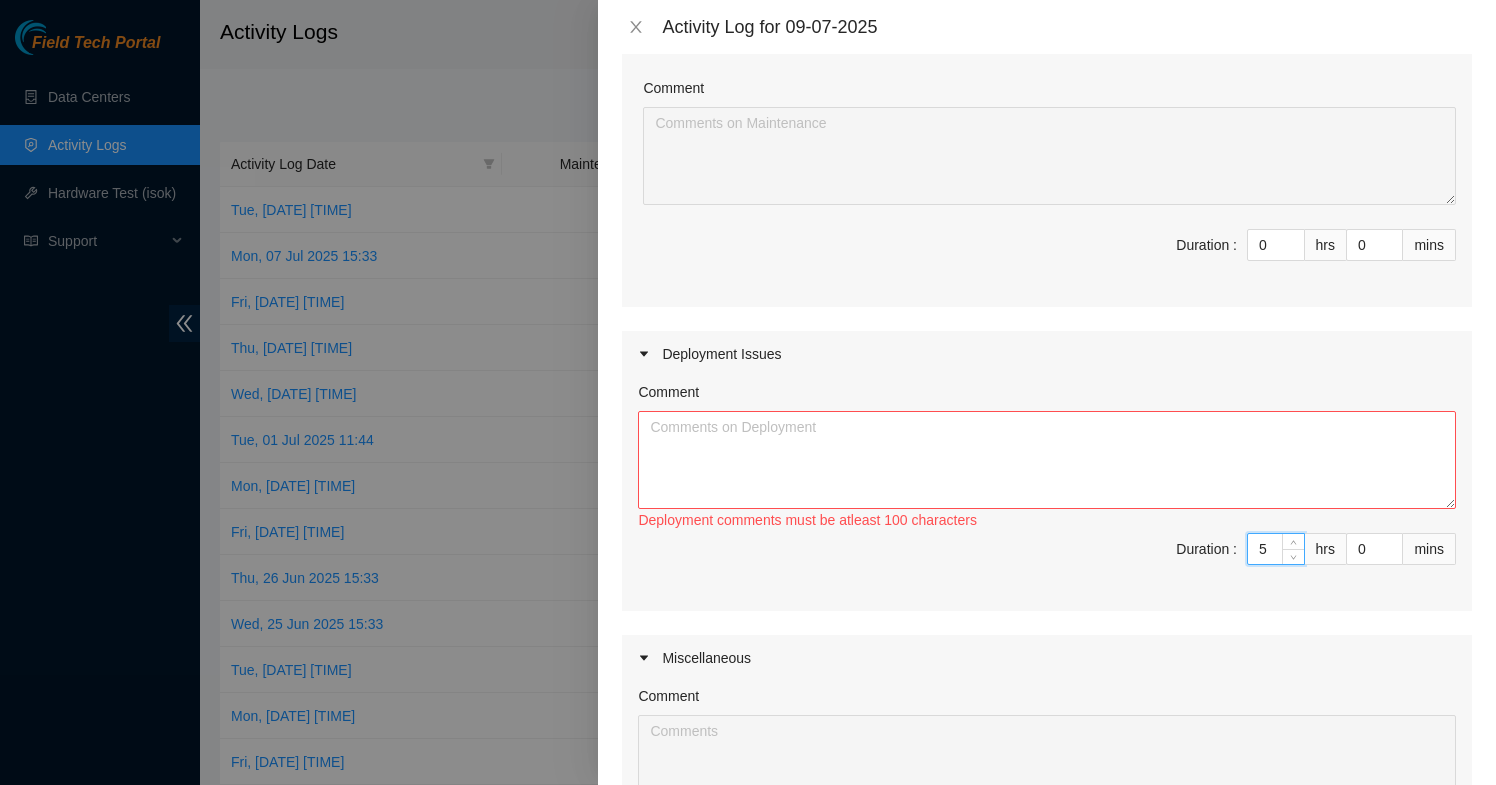 type on "5" 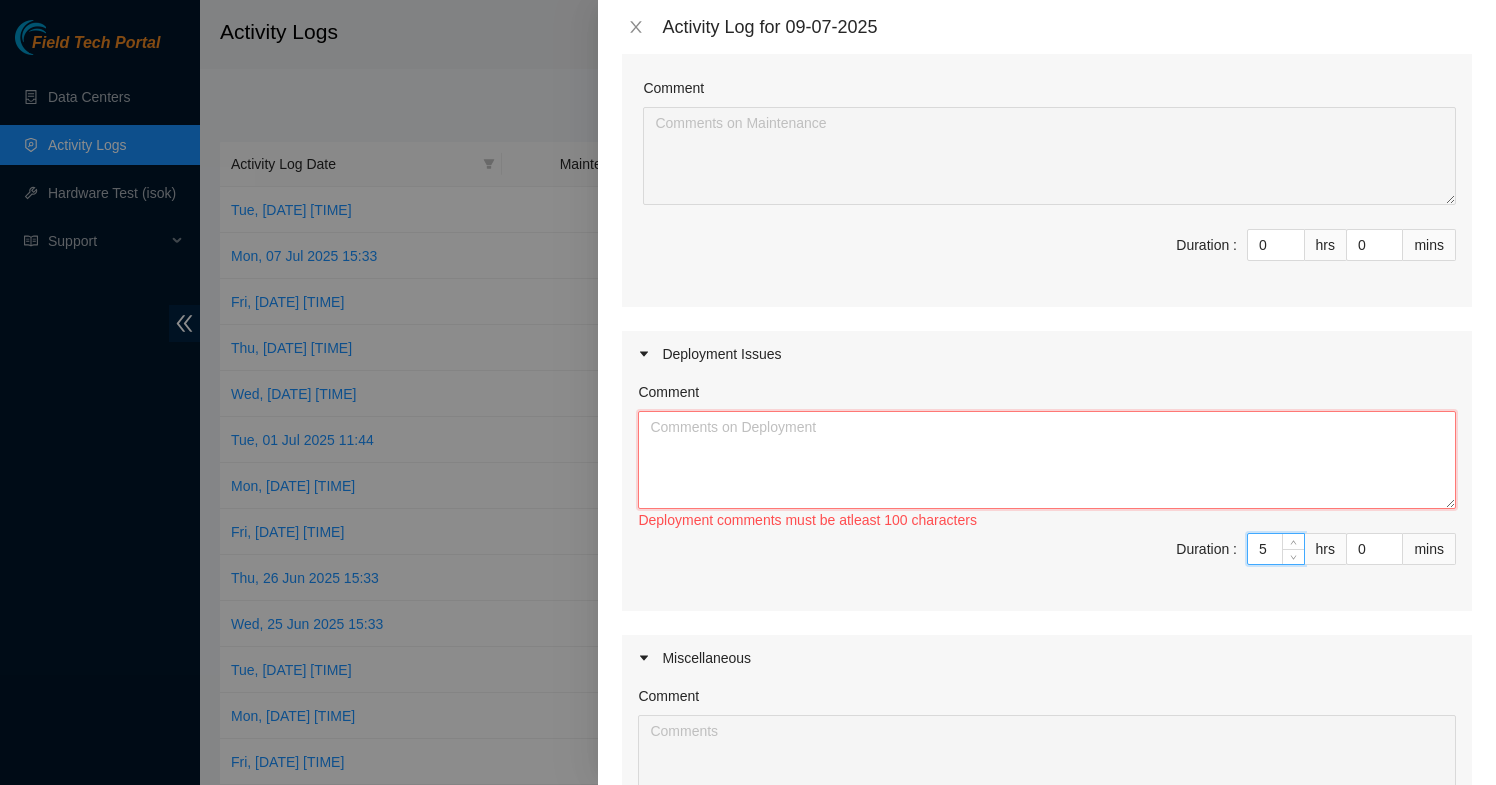click on "Comment" at bounding box center (1047, 460) 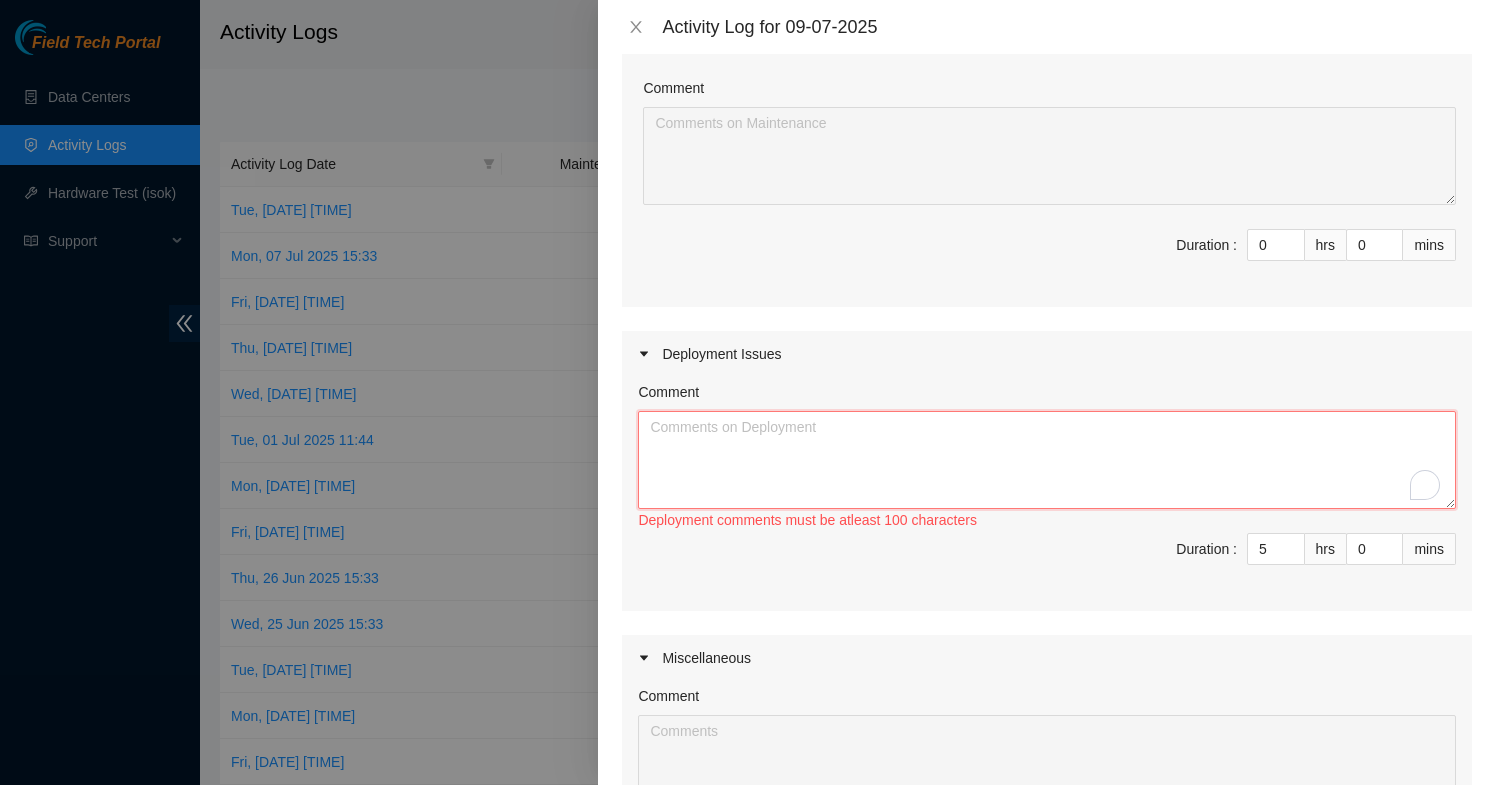 paste on "continued  working on the linode new deployment DP82687 helped [FIRST] with troubleshooting the fiber issues between the tors and patch panel and leafs" 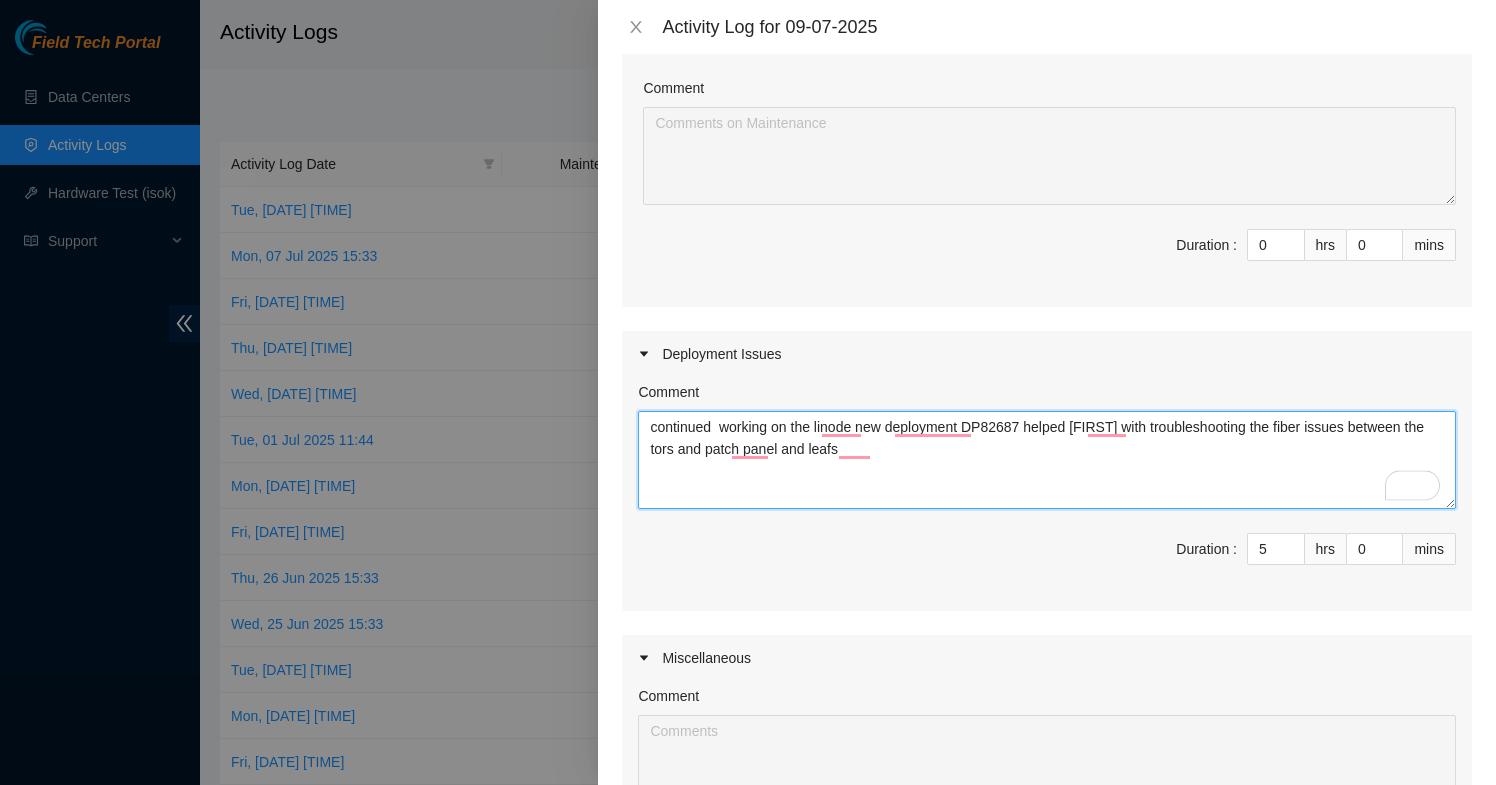 scroll, scrollTop: 209, scrollLeft: 0, axis: vertical 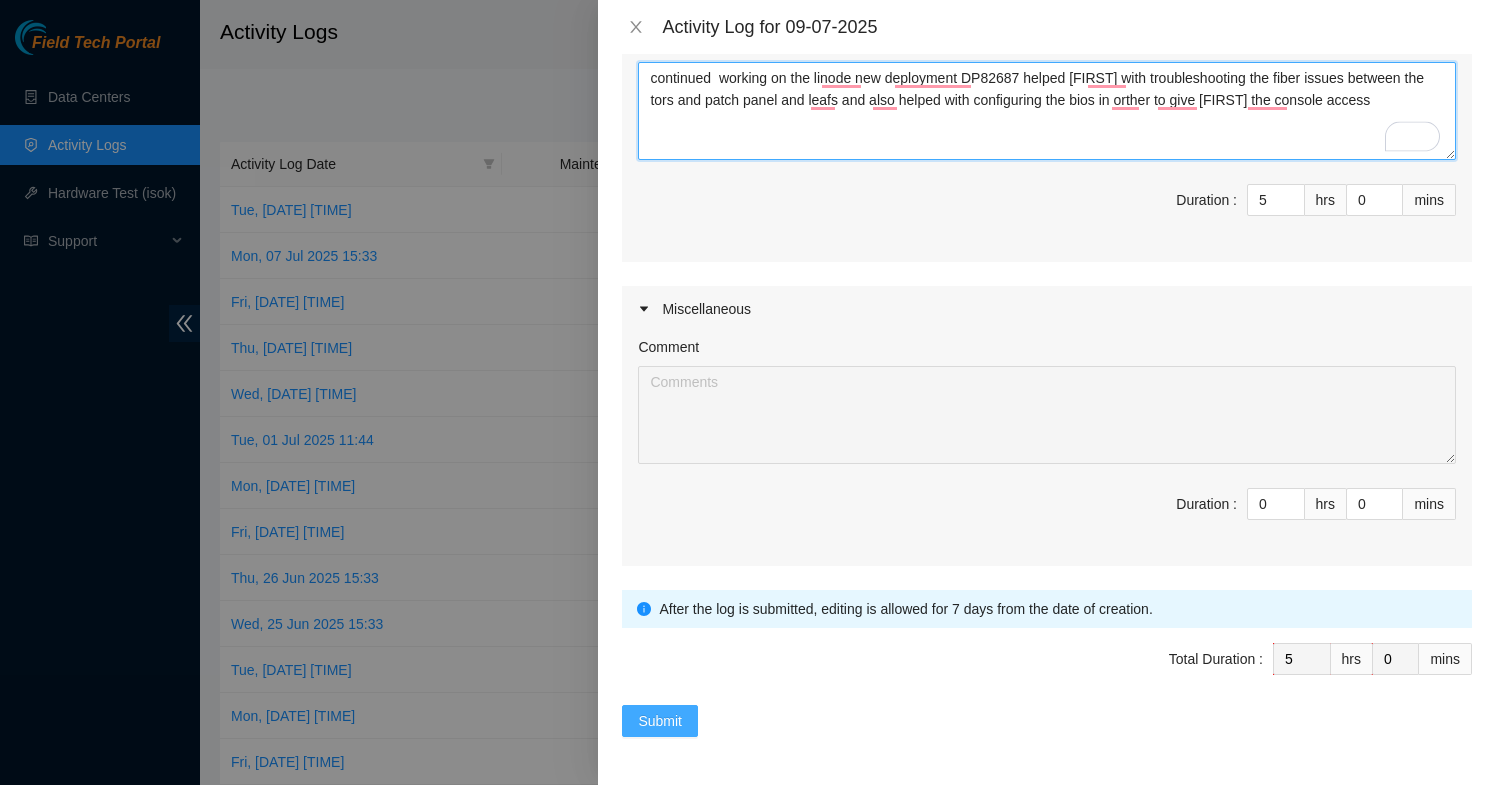type on "continued  working on the linode new deployment DP82687 helped [FIRST] with troubleshooting the fiber issues between the tors and patch panel and leafs and also helped with configuring the bios in orther to give [FIRST] the console access" 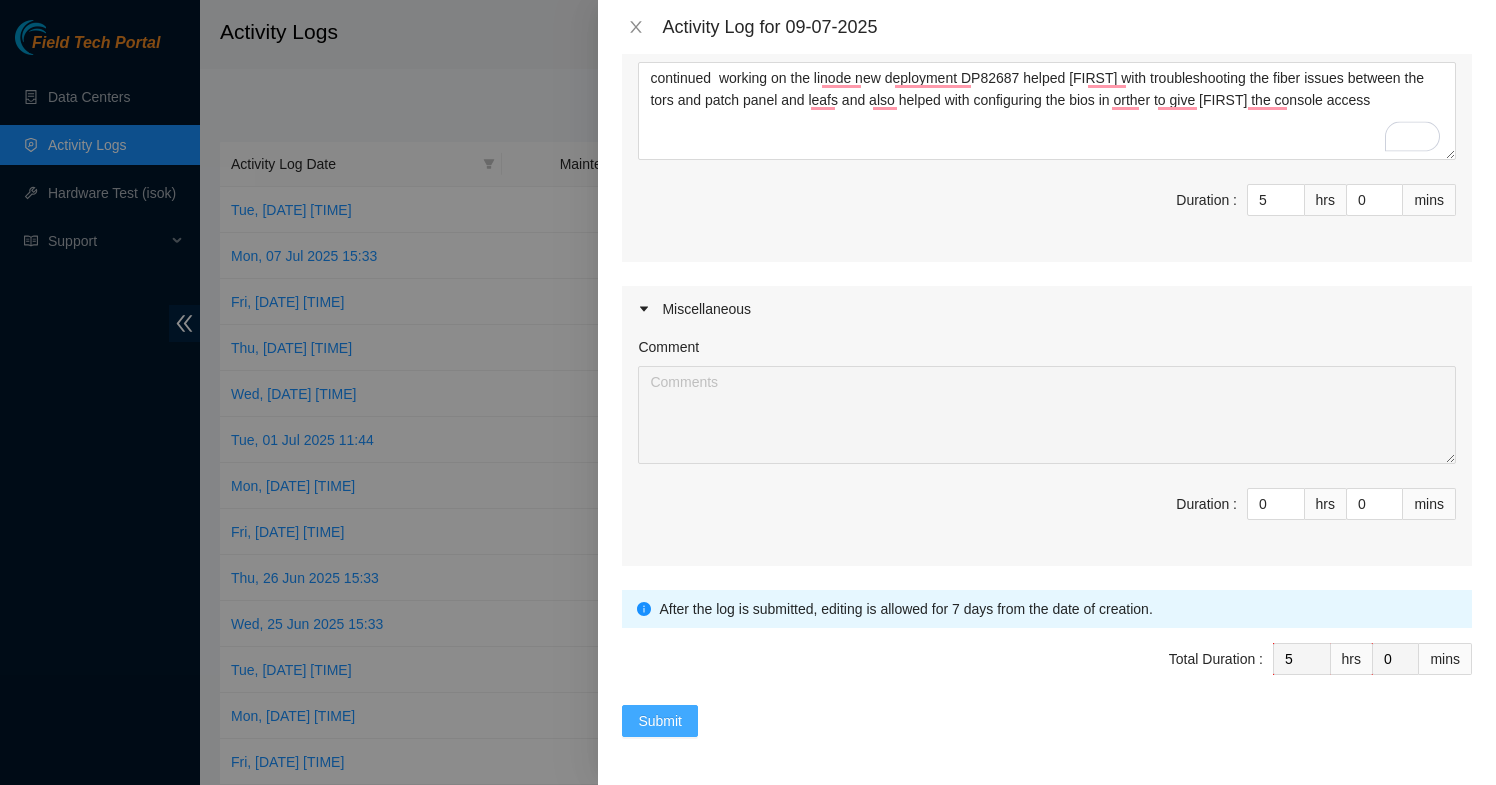 click on "Submit" at bounding box center [660, 721] 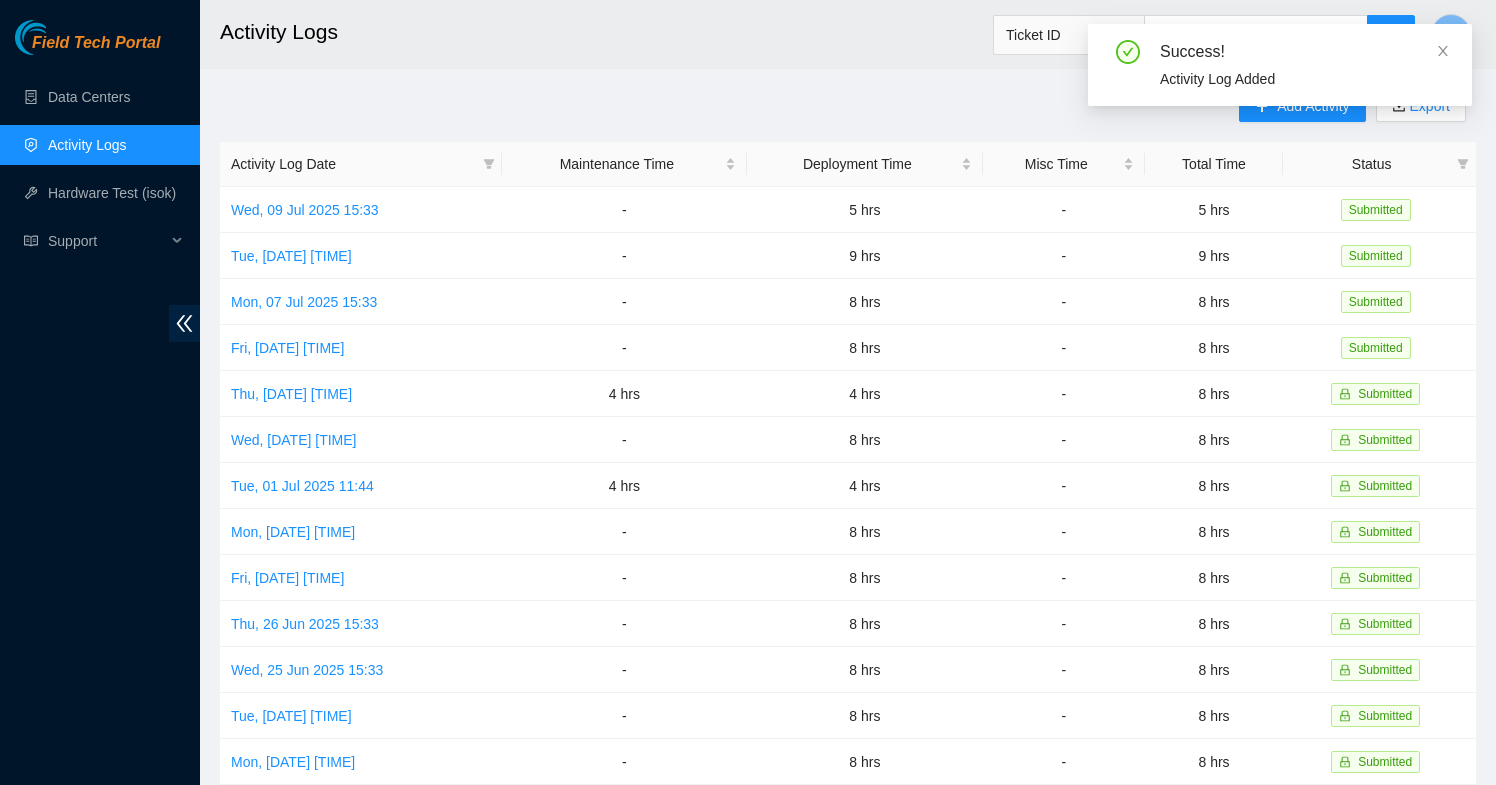 click on "Activity Logs    Ticket ID A Add Activity Export Activity Log Date Maintenance Time Deployment Time Misc Time Total Time Status             Wed, [DATE] [TIME] - 5 hrs  - 5 hrs  Submitted Tue, [DATE] [TIME] - 9 hrs  - 9 hrs  Submitted Mon, [DATE] [TIME] - 8 hrs  - 8 hrs  Submitted Fri, [DATE] [TIME] - 8 hrs  - 8 hrs  Submitted Thu, [DATE] [TIME] 4 hrs  4 hrs  - 8 hrs  Submitted Wed, [DATE] [TIME] - 8 hrs  - 8 hrs  Submitted Tue, [DATE] [TIME] 4 hrs  4 hrs  - 8 hrs  Submitted Mon, [DATE] [TIME] - 8 hrs  - 8 hrs  Submitted Fri, [DATE] [TIME] - 8 hrs  - 8 hrs  Submitted Thu, [DATE] [TIME] - 8 hrs  - 8 hrs  Submitted Wed, [DATE] [TIME] - 8 hrs  - 8 hrs  Submitted Tue, [DATE] [TIME] - 8 hrs  - 8 hrs  Submitted Mon, [DATE] [TIME] - 8 hrs  - 8 hrs  Submitted Fri, [DATE] [TIME] - 8 hrs  - 8 hrs  Submitted Thu, [DATE] [TIME] 2 hrs  6 hrs  - 8 hrs  Submitted Wed, [DATE] [TIME] 8 hrs  - - 8 hrs  Submitted Tue, [DATE] [TIME] 6 hrs  2 hrs  - - -" at bounding box center [848, 595] 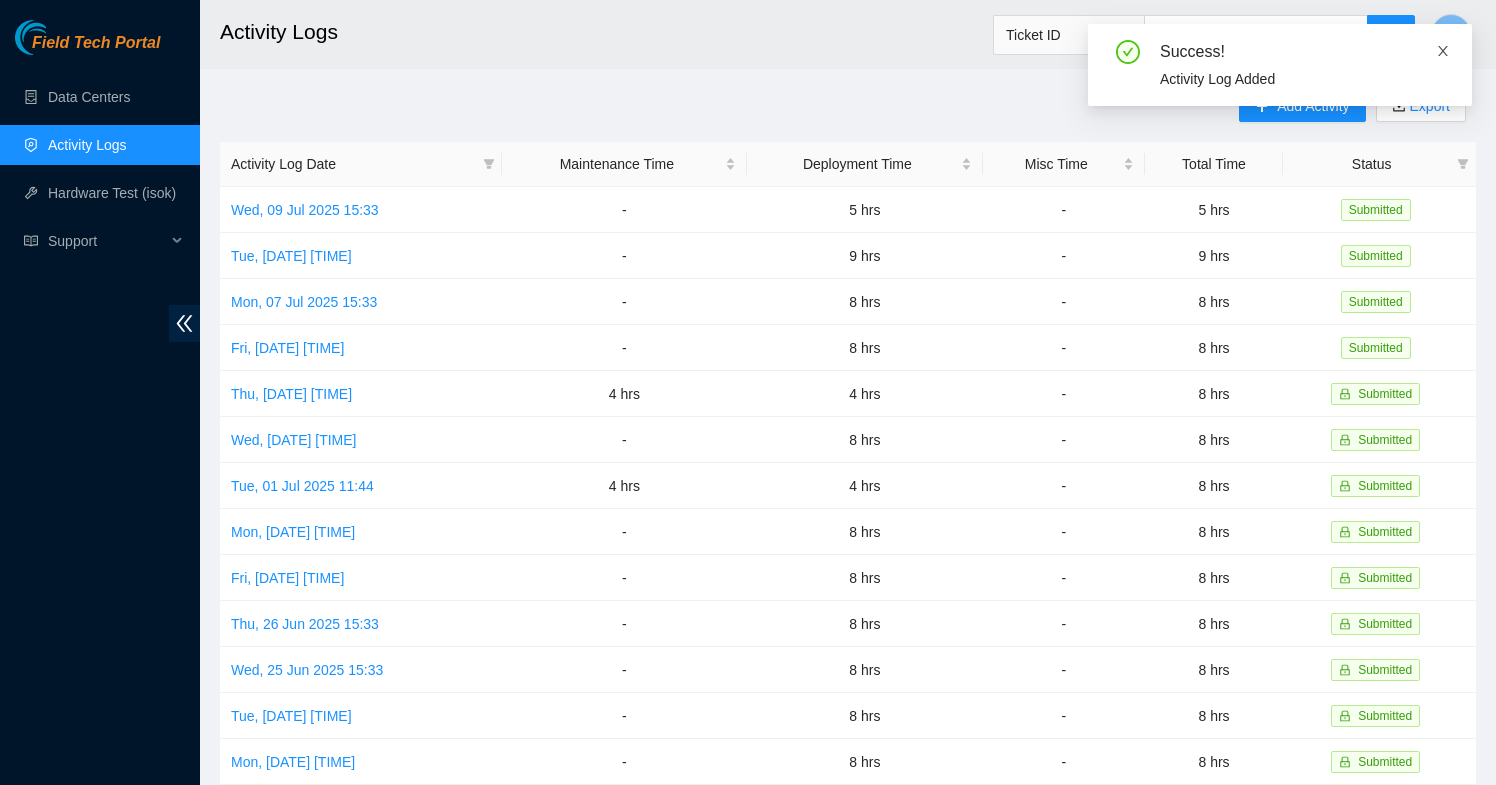 click 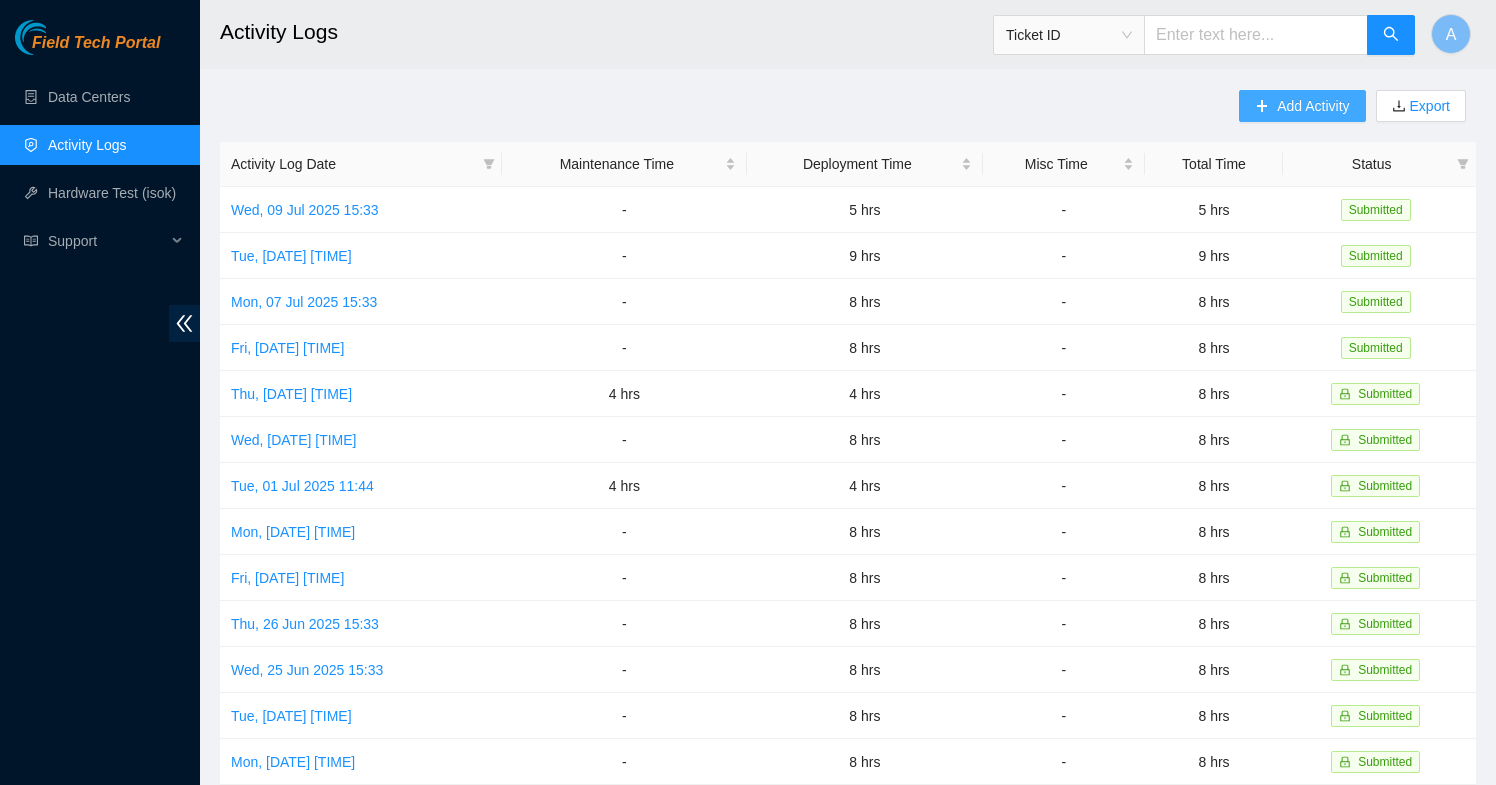 click on "Add Activity" at bounding box center [1313, 106] 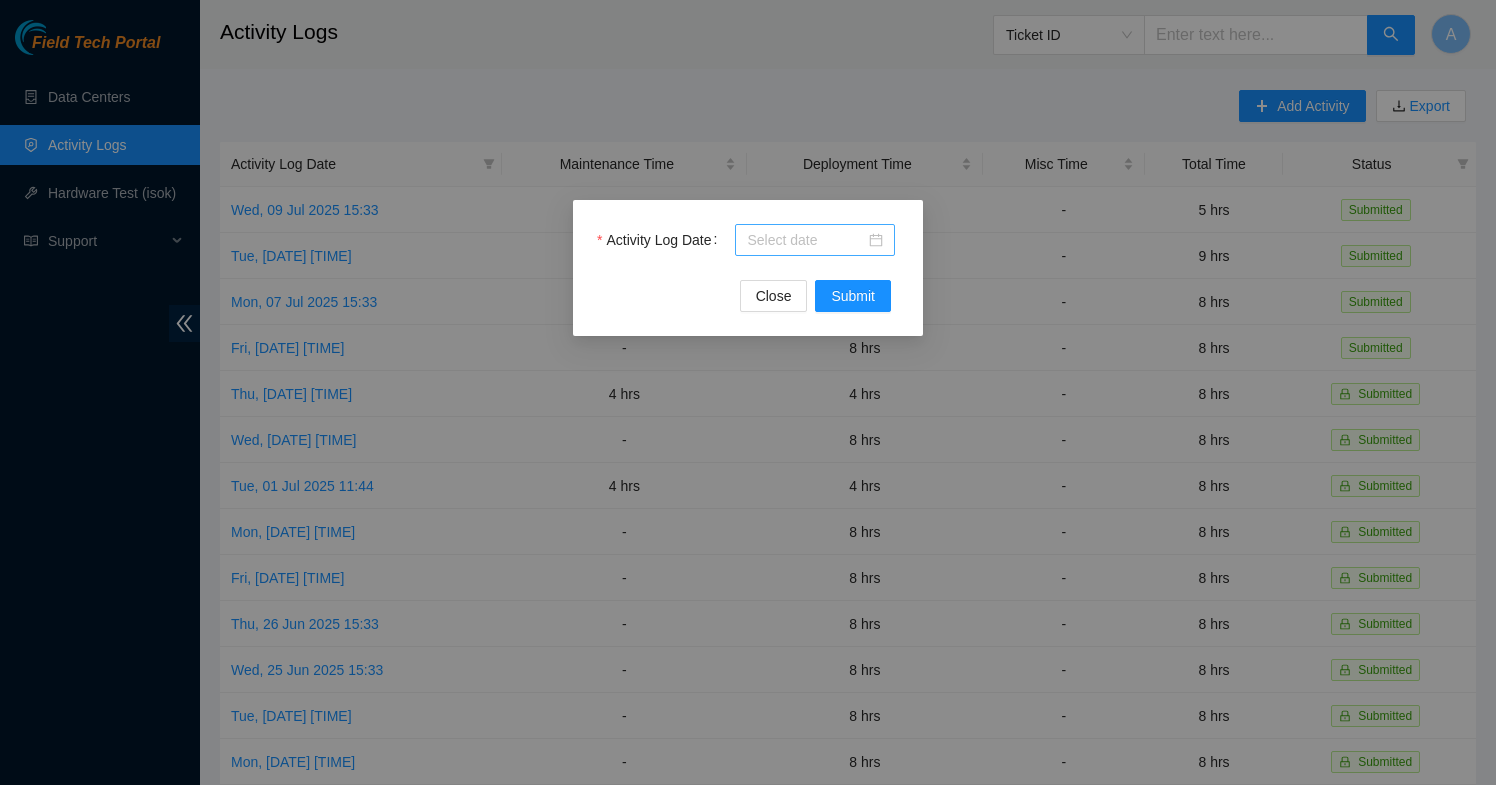 click at bounding box center (815, 240) 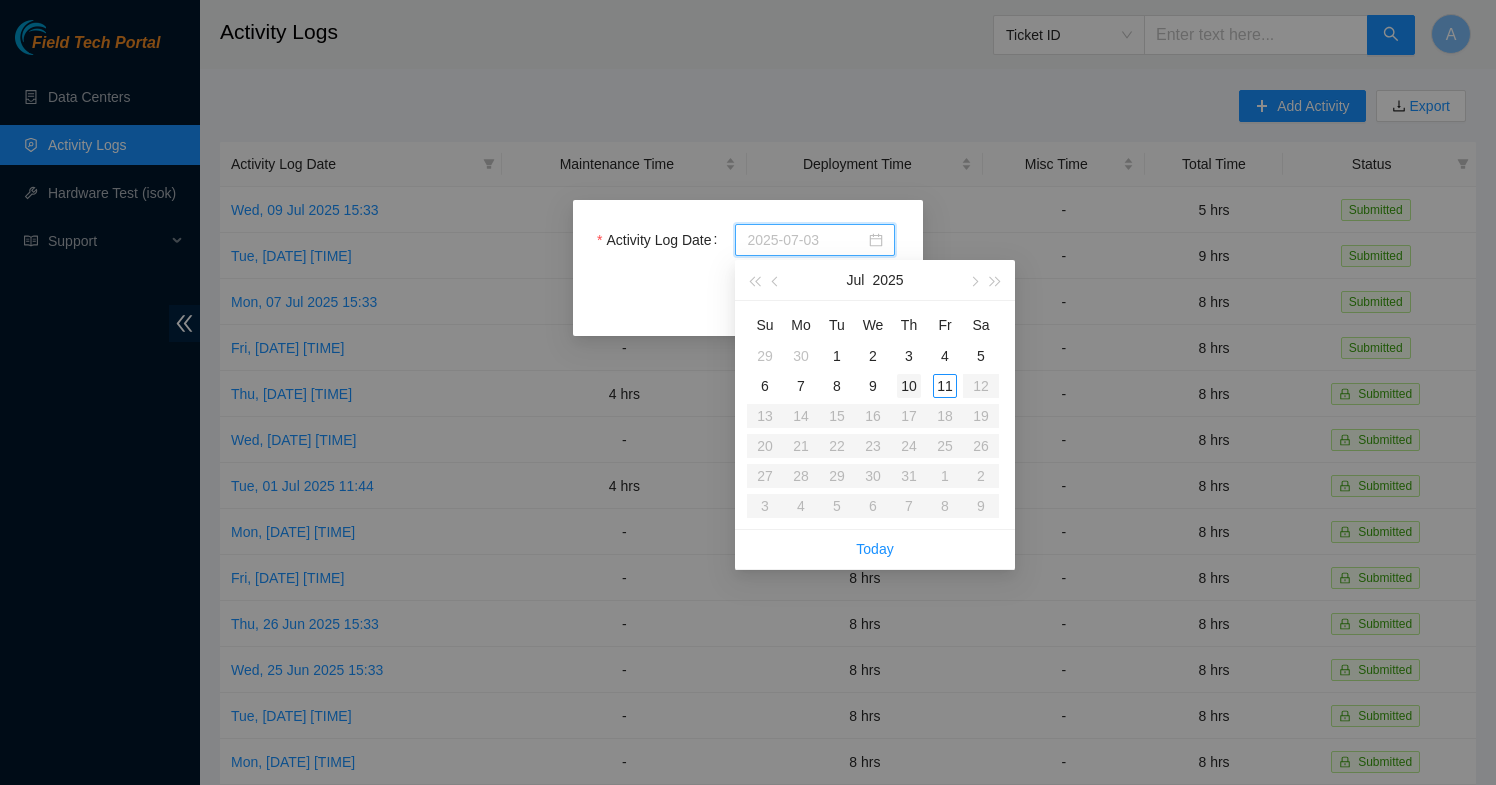 type on "2025-07-10" 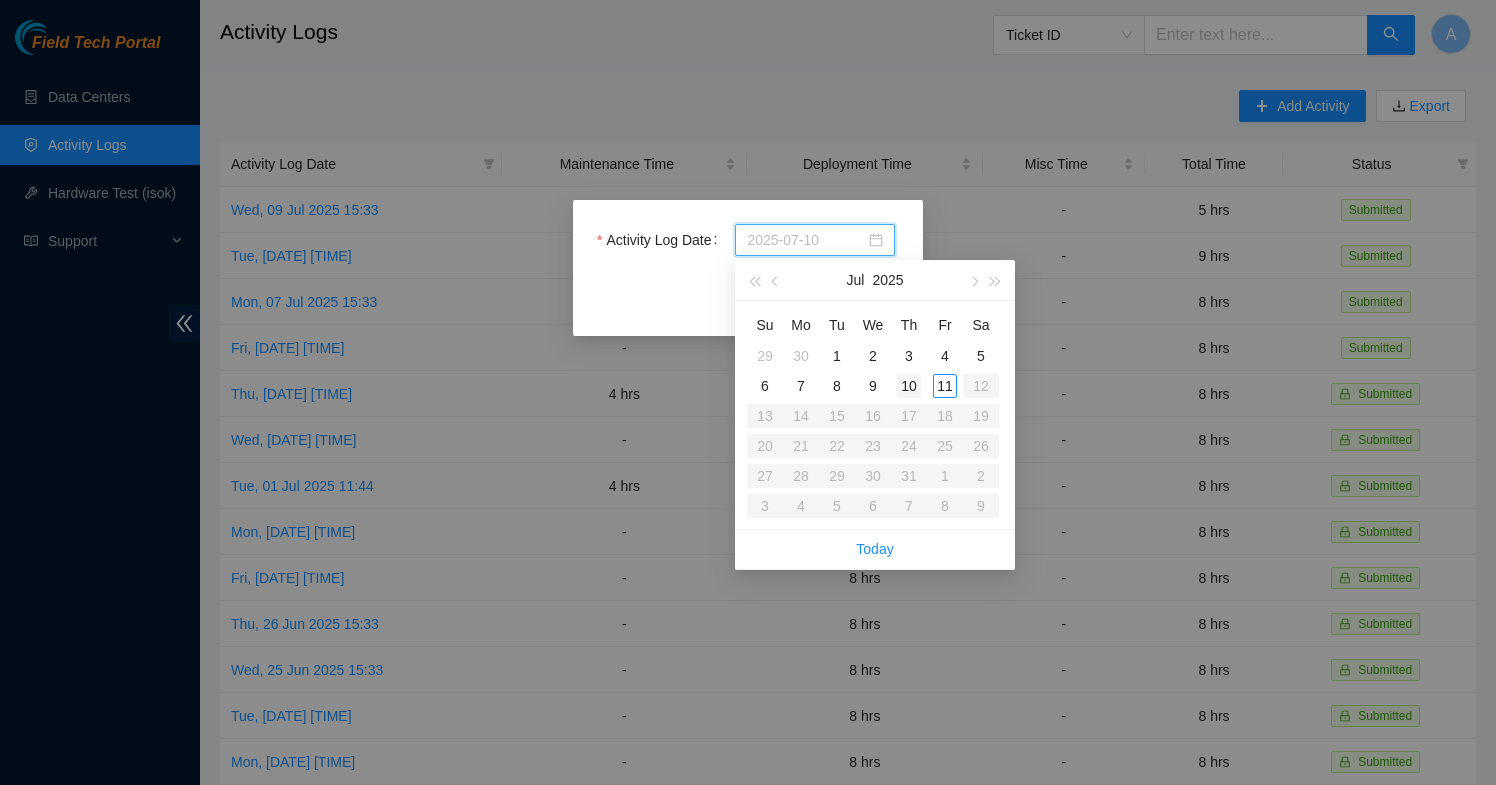 click on "10" at bounding box center [909, 386] 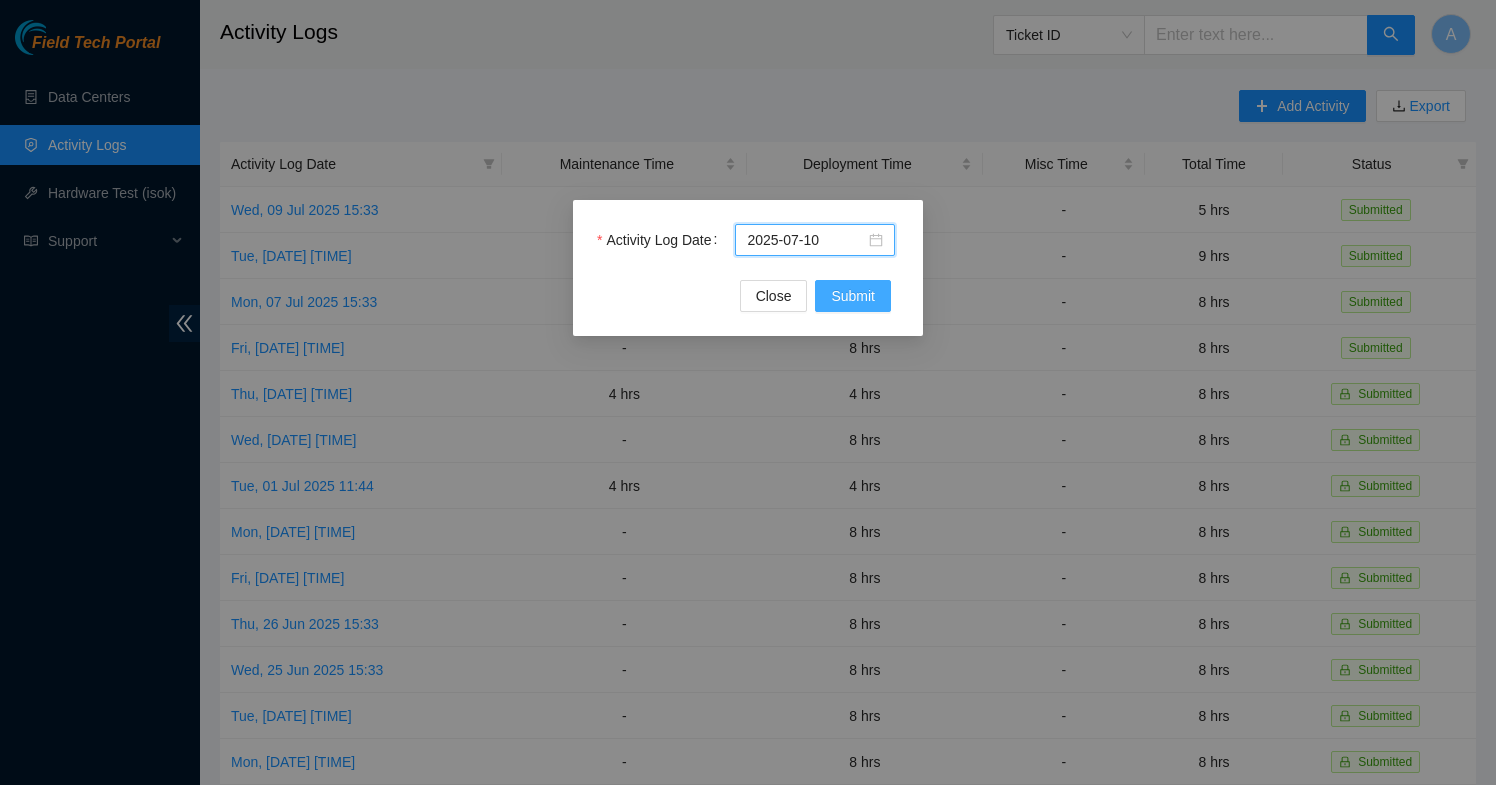 click on "Submit" at bounding box center [853, 296] 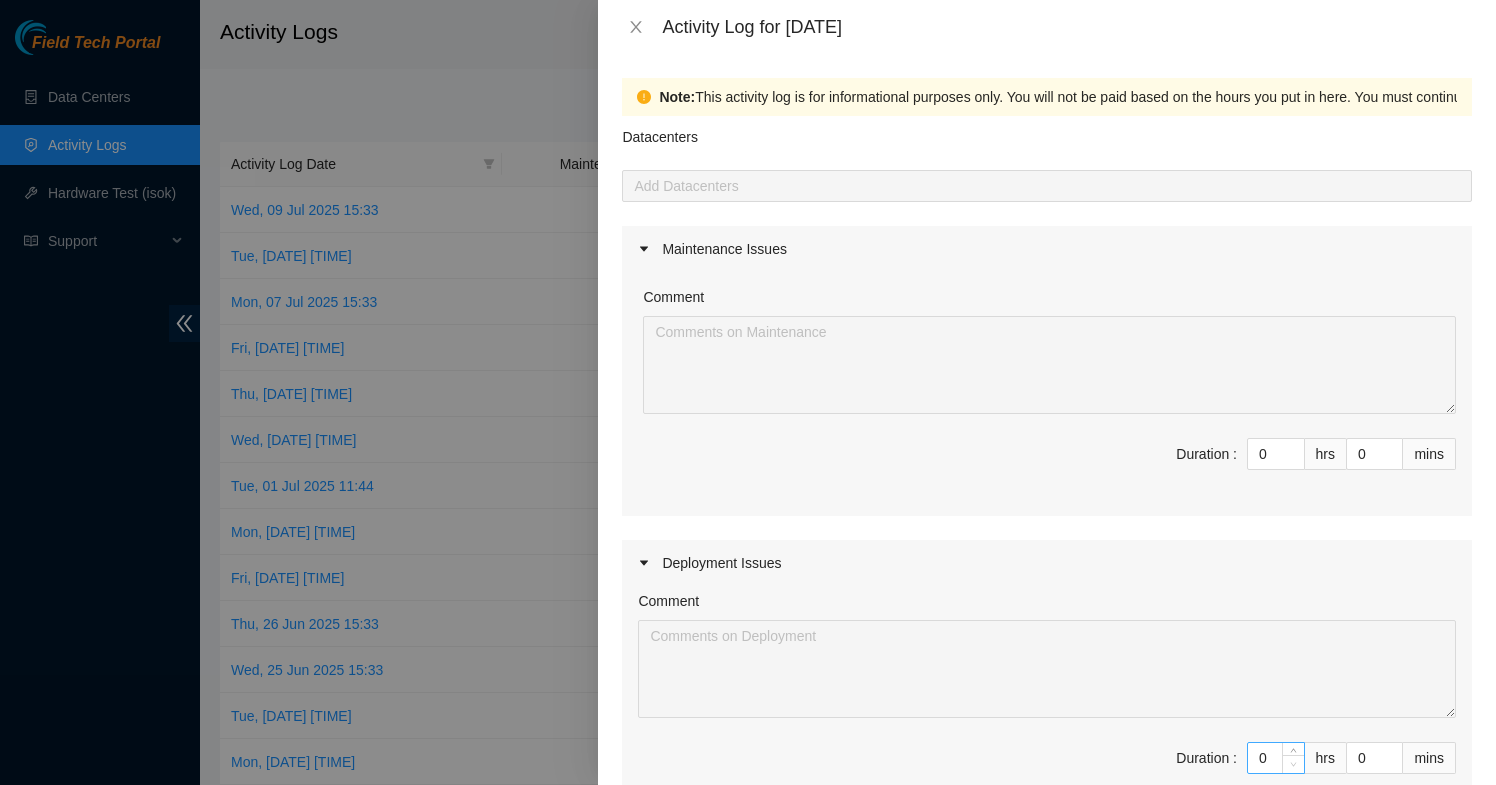 click at bounding box center (1293, 764) 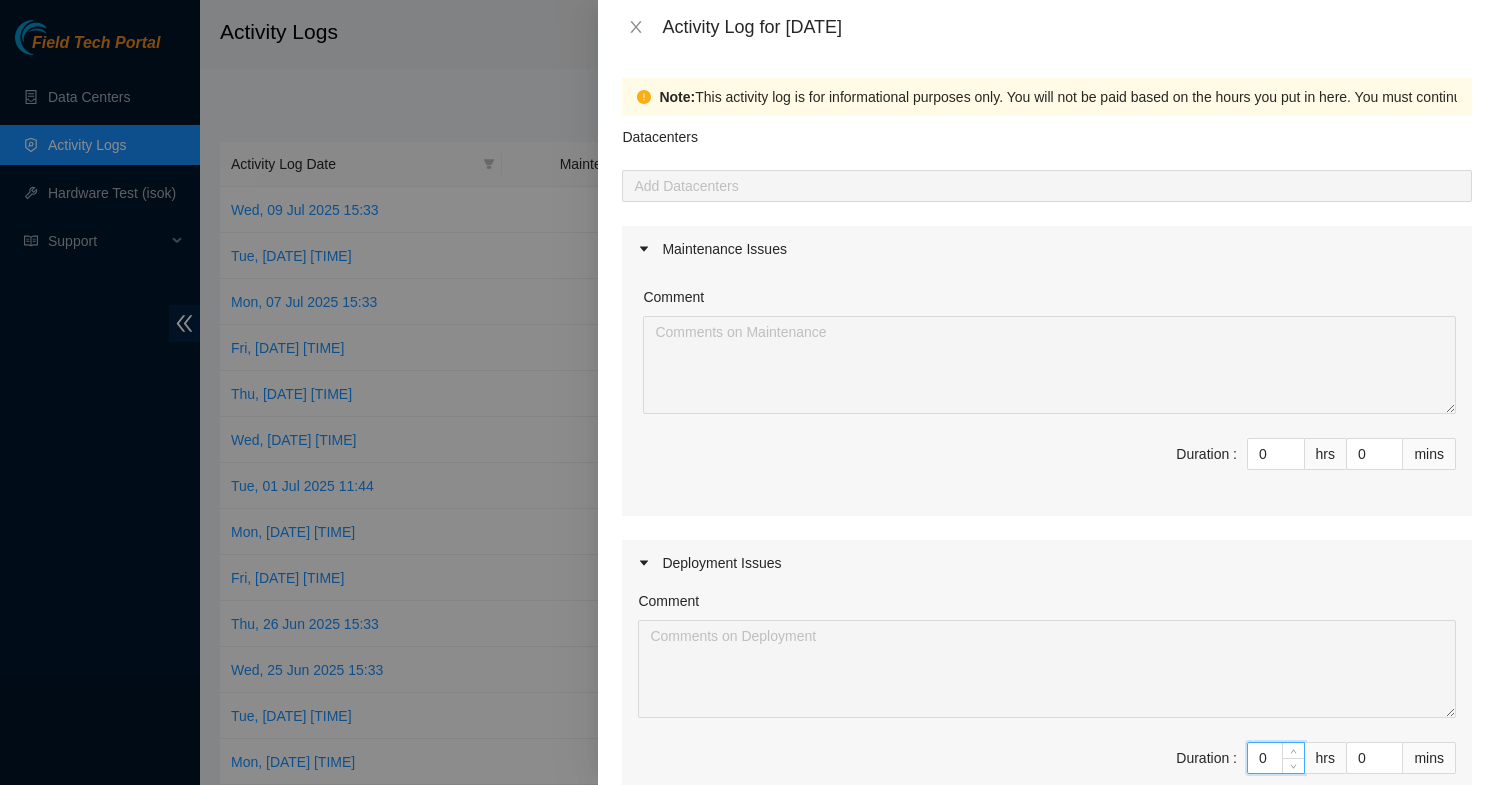 drag, startPoint x: 1272, startPoint y: 757, endPoint x: 1203, endPoint y: 757, distance: 69 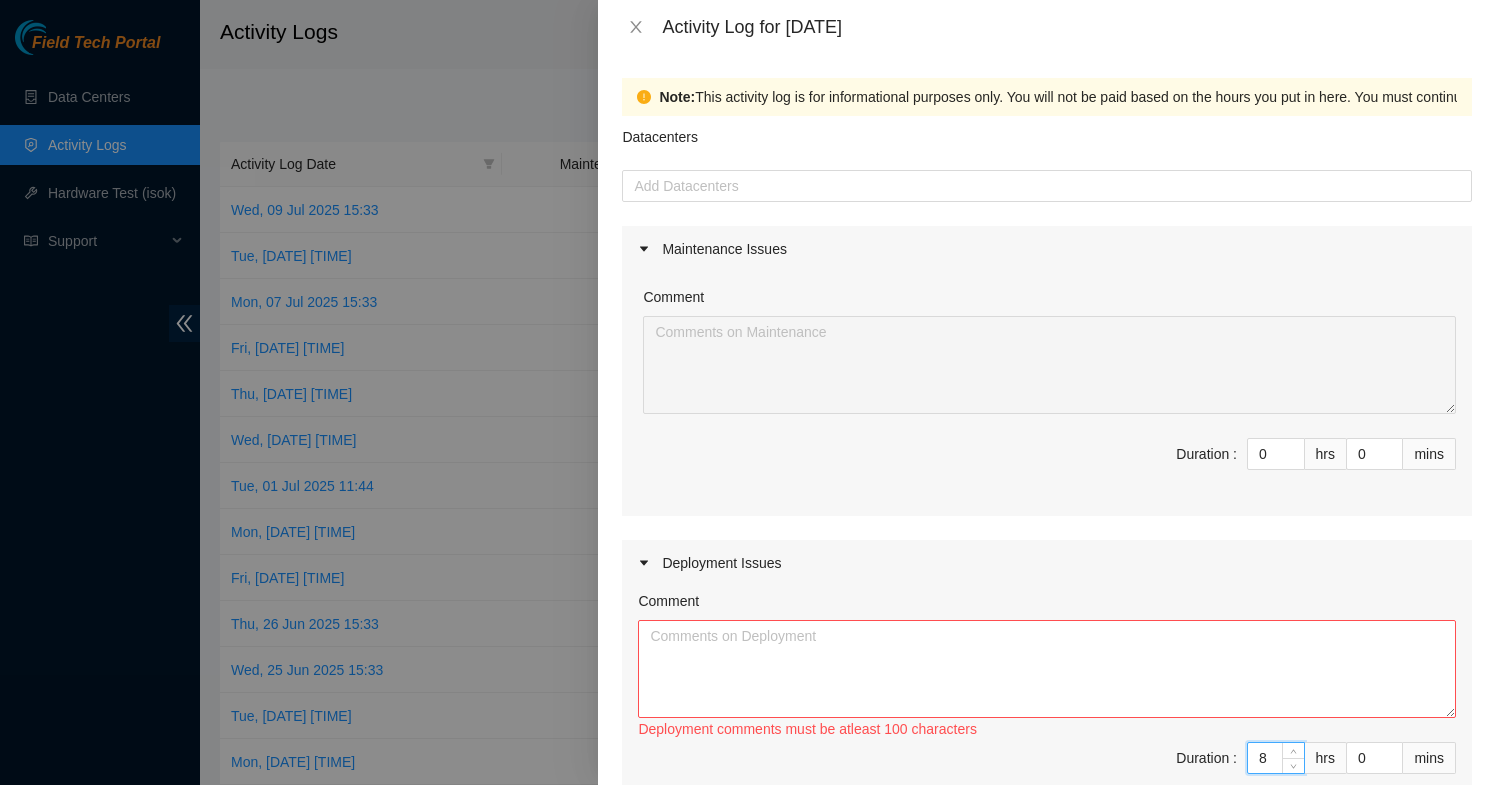 type on "8" 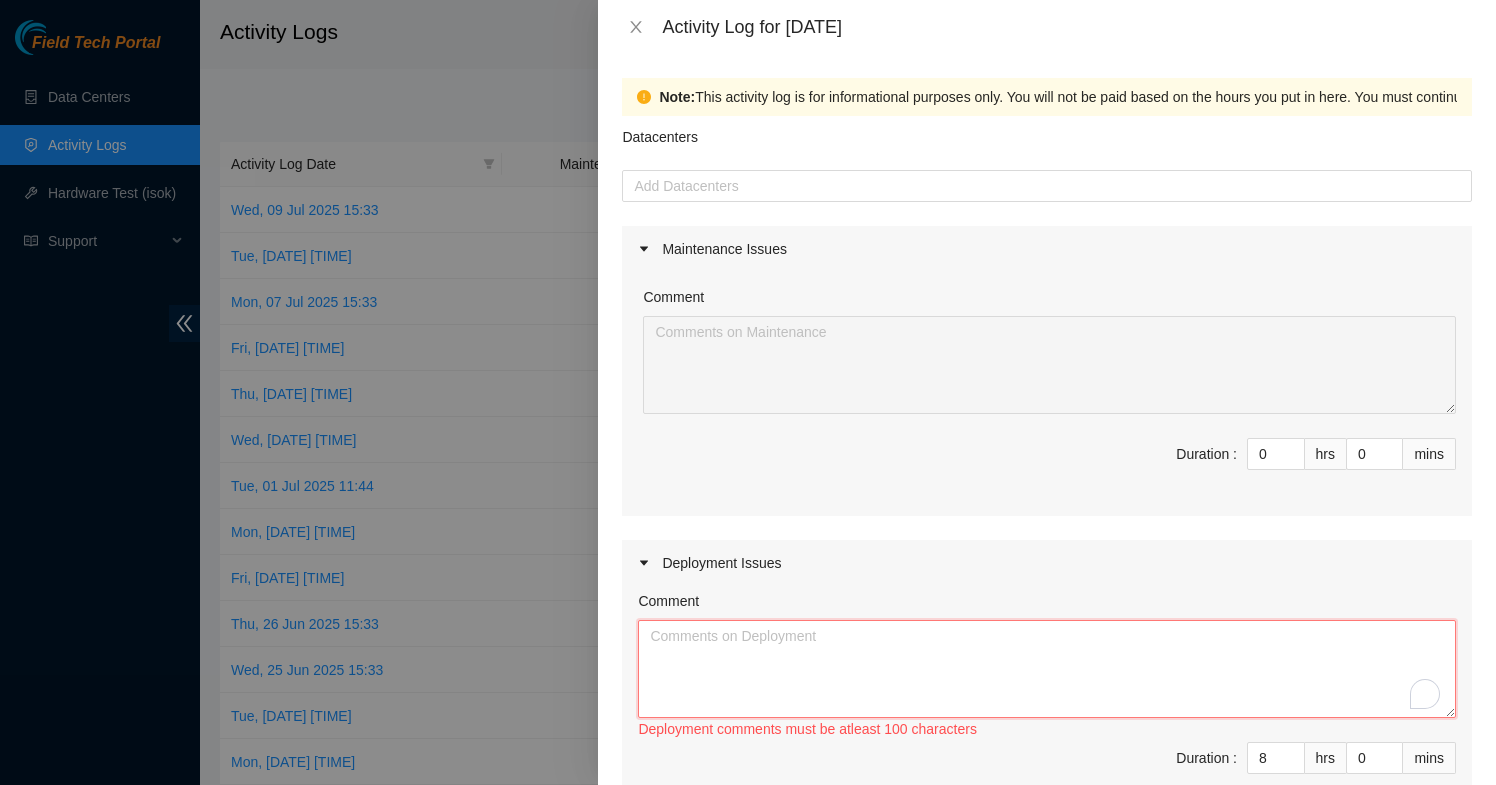click on "Comment" at bounding box center (1047, 669) 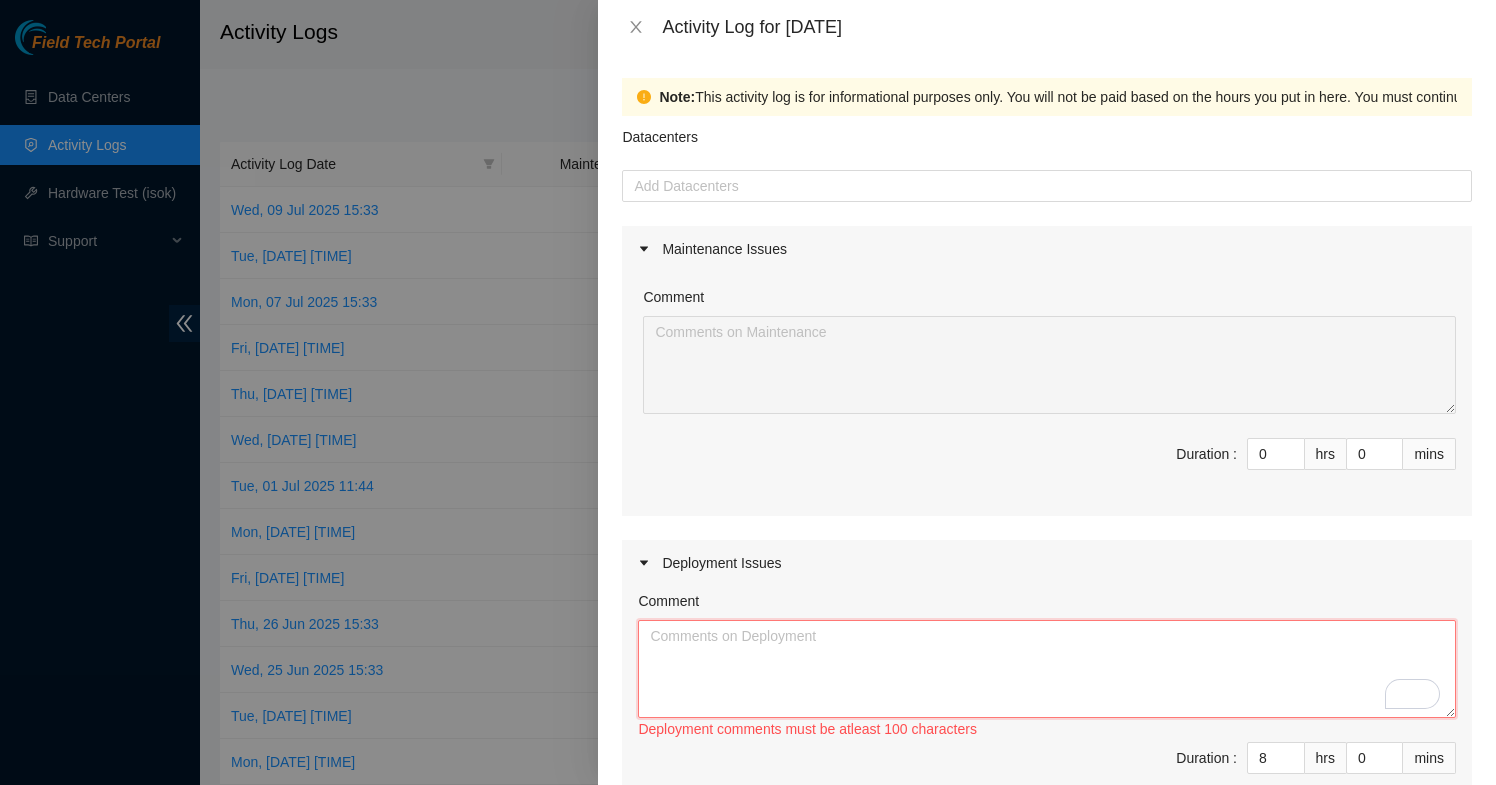 paste on "continued  working on the linode new deployment DP82687 helped [FIRST] with troubleshooting the fiber issues between the tors and patch panel and leafs and also helped with configuring the bios in orther to give [FIRST] the console access" 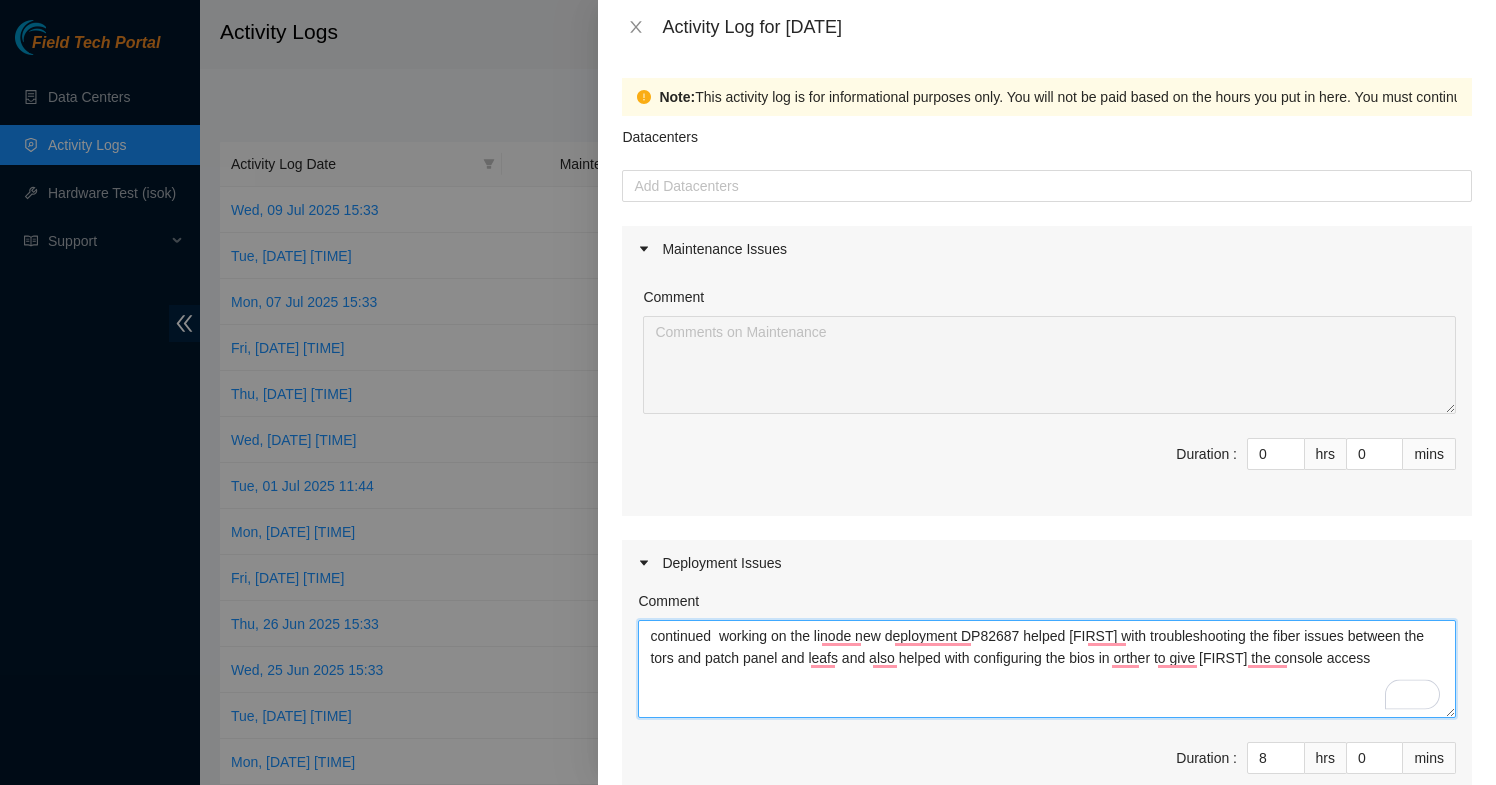 scroll, scrollTop: 105, scrollLeft: 0, axis: vertical 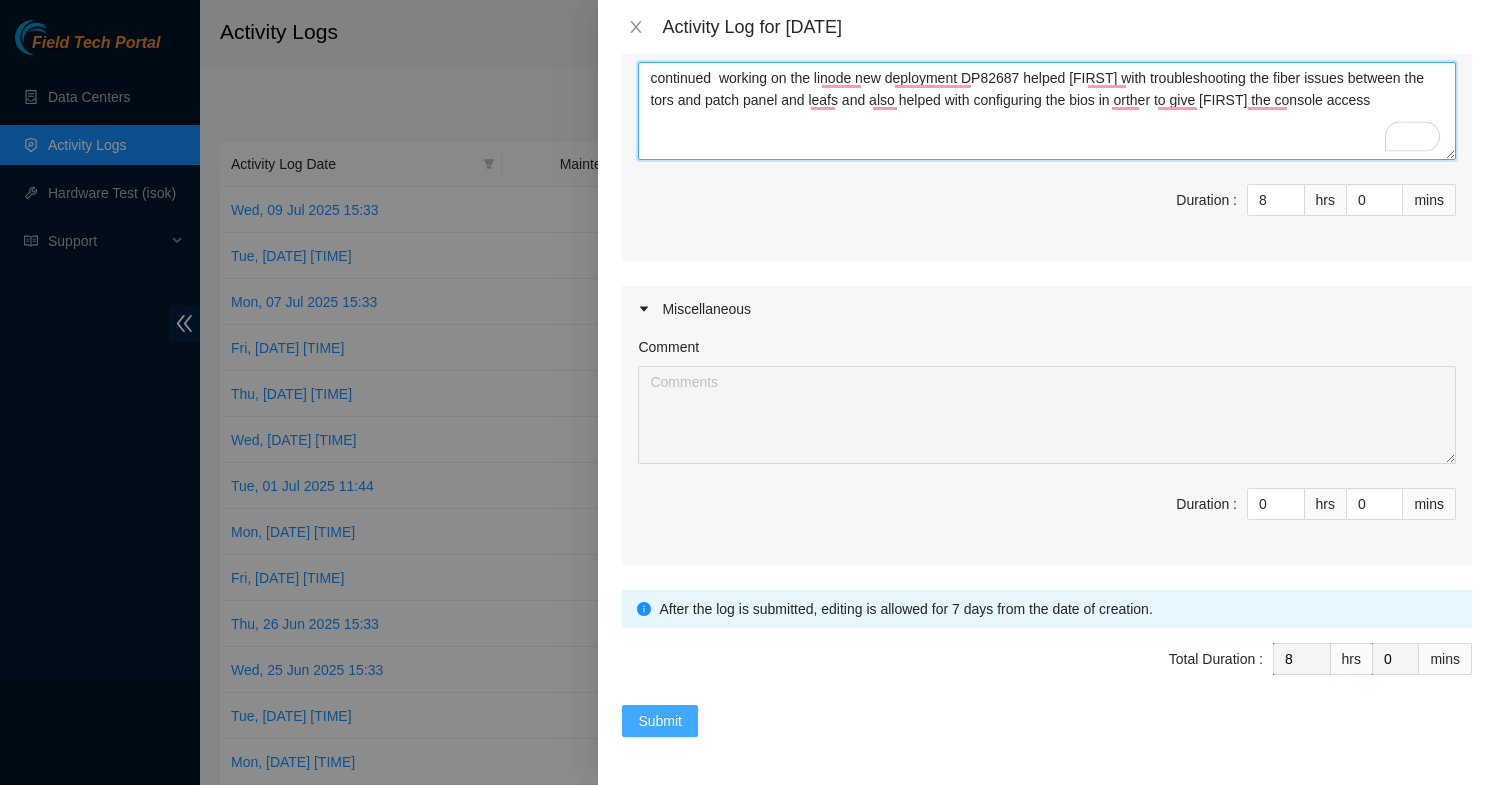 type on "continued  working on the linode new deployment DP82687 helped [FIRST] with troubleshooting the fiber issues between the tors and patch panel and leafs and also helped with configuring the bios in orther to give [FIRST] the console access" 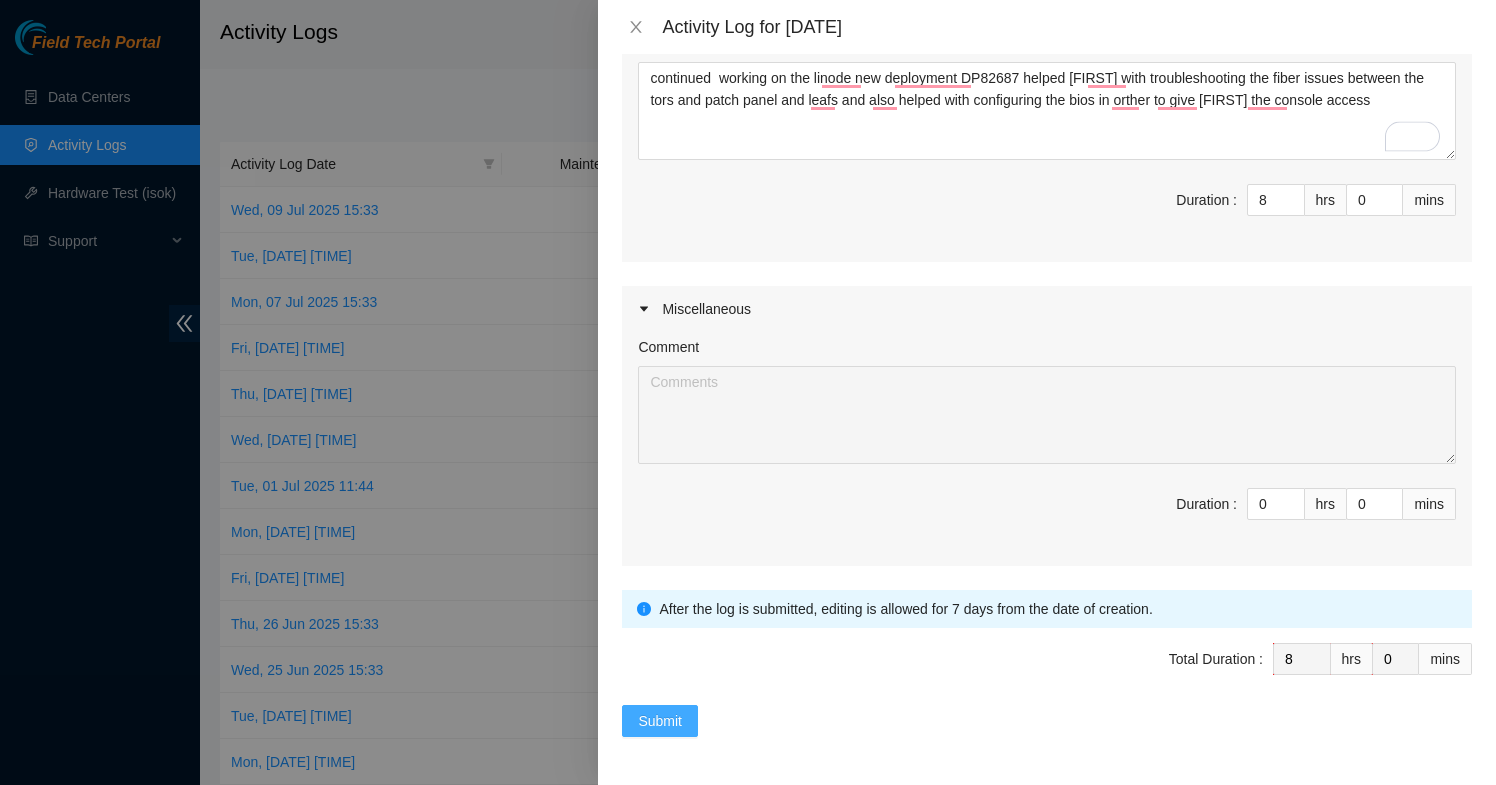 click on "Submit" at bounding box center [660, 721] 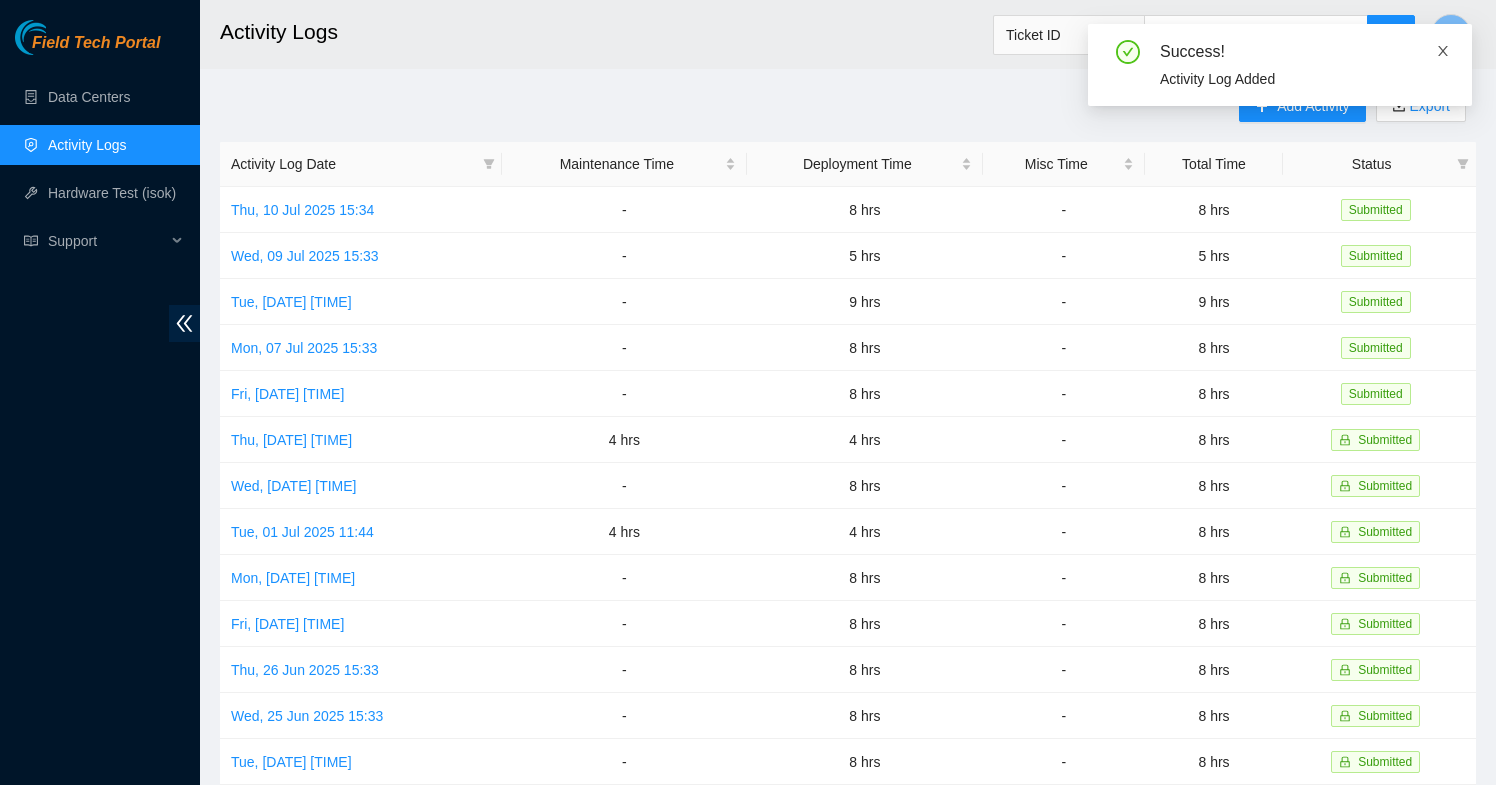 click 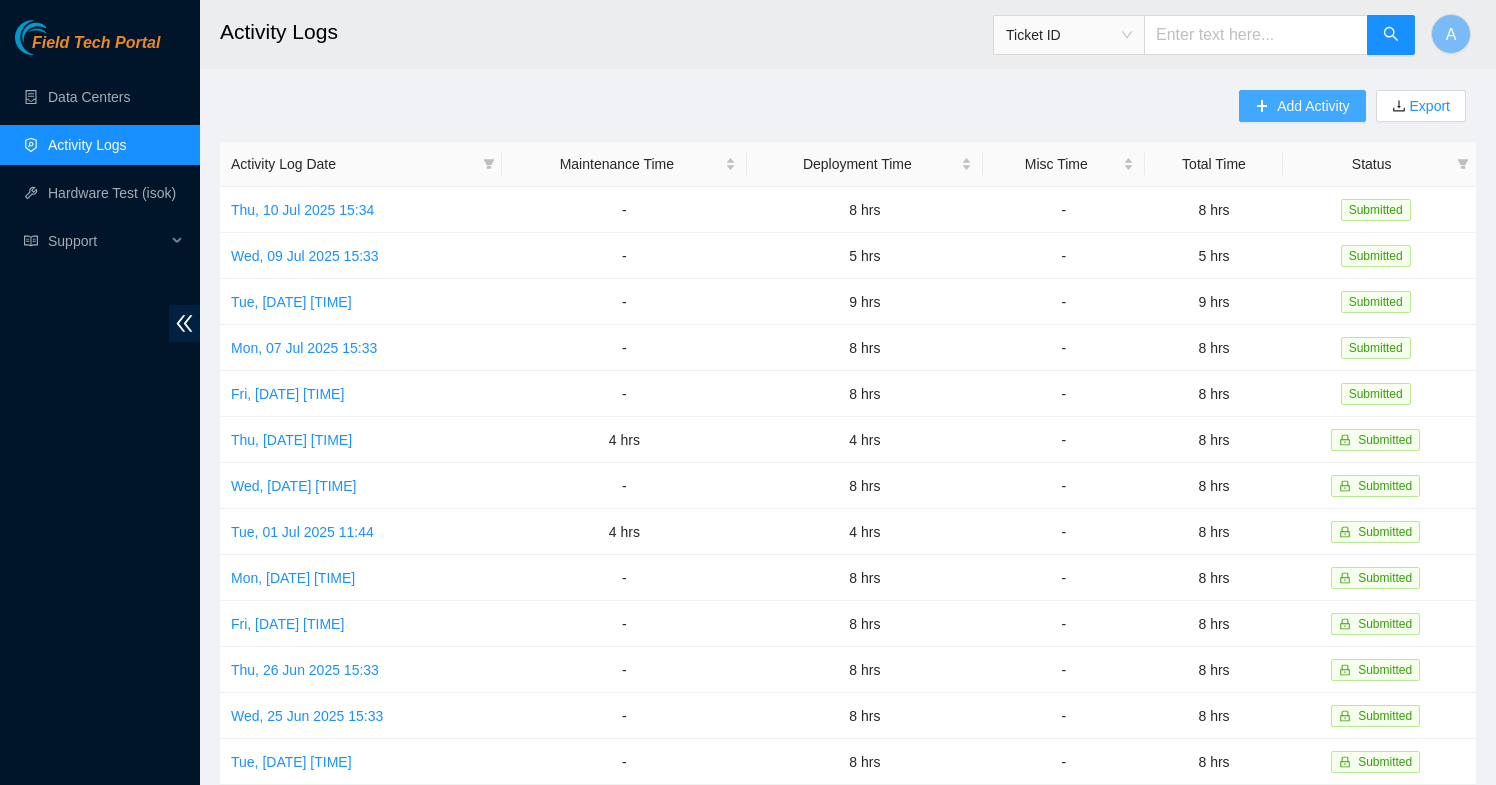 click on "Add Activity" at bounding box center (1313, 106) 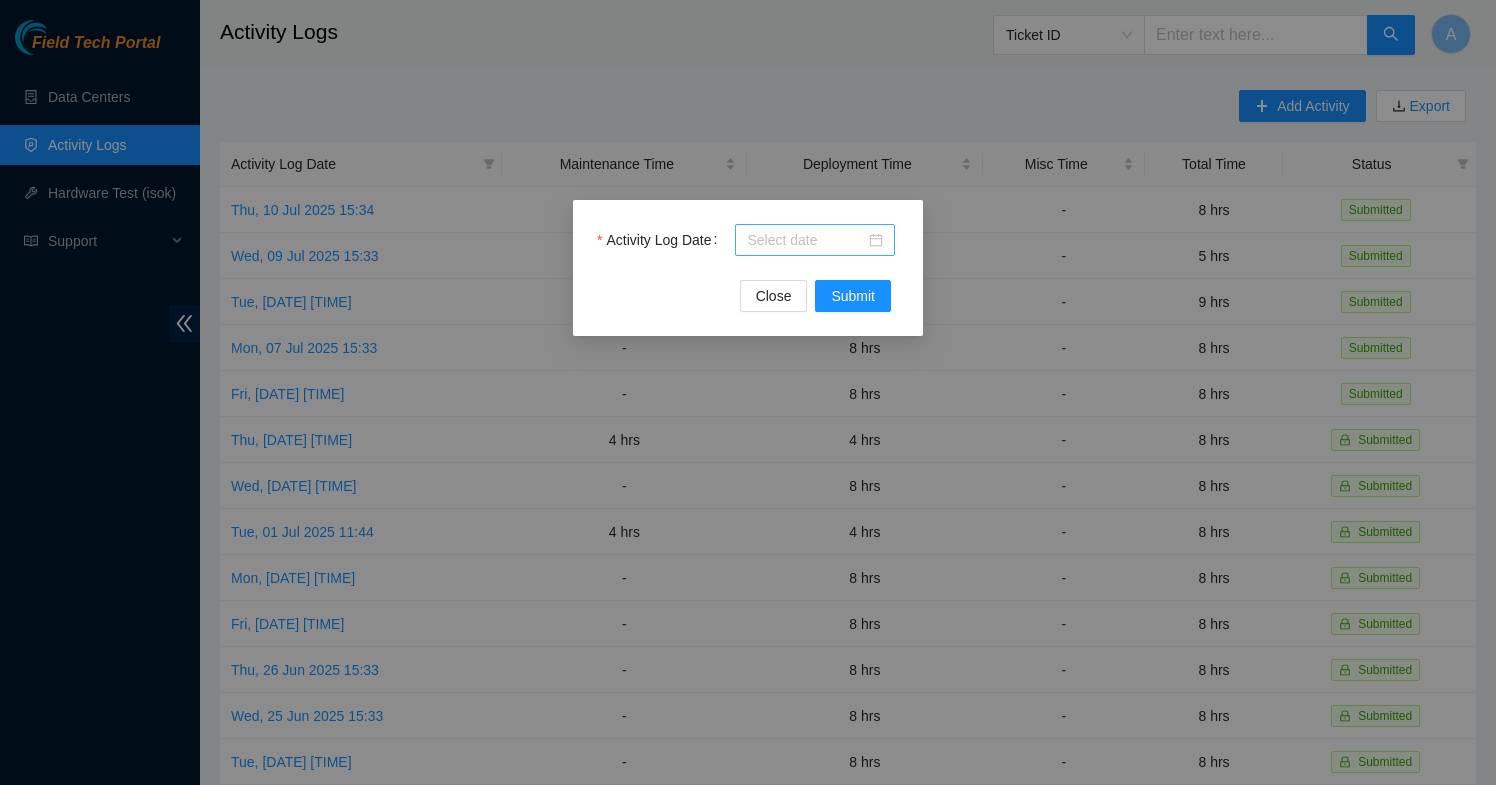 click at bounding box center (815, 240) 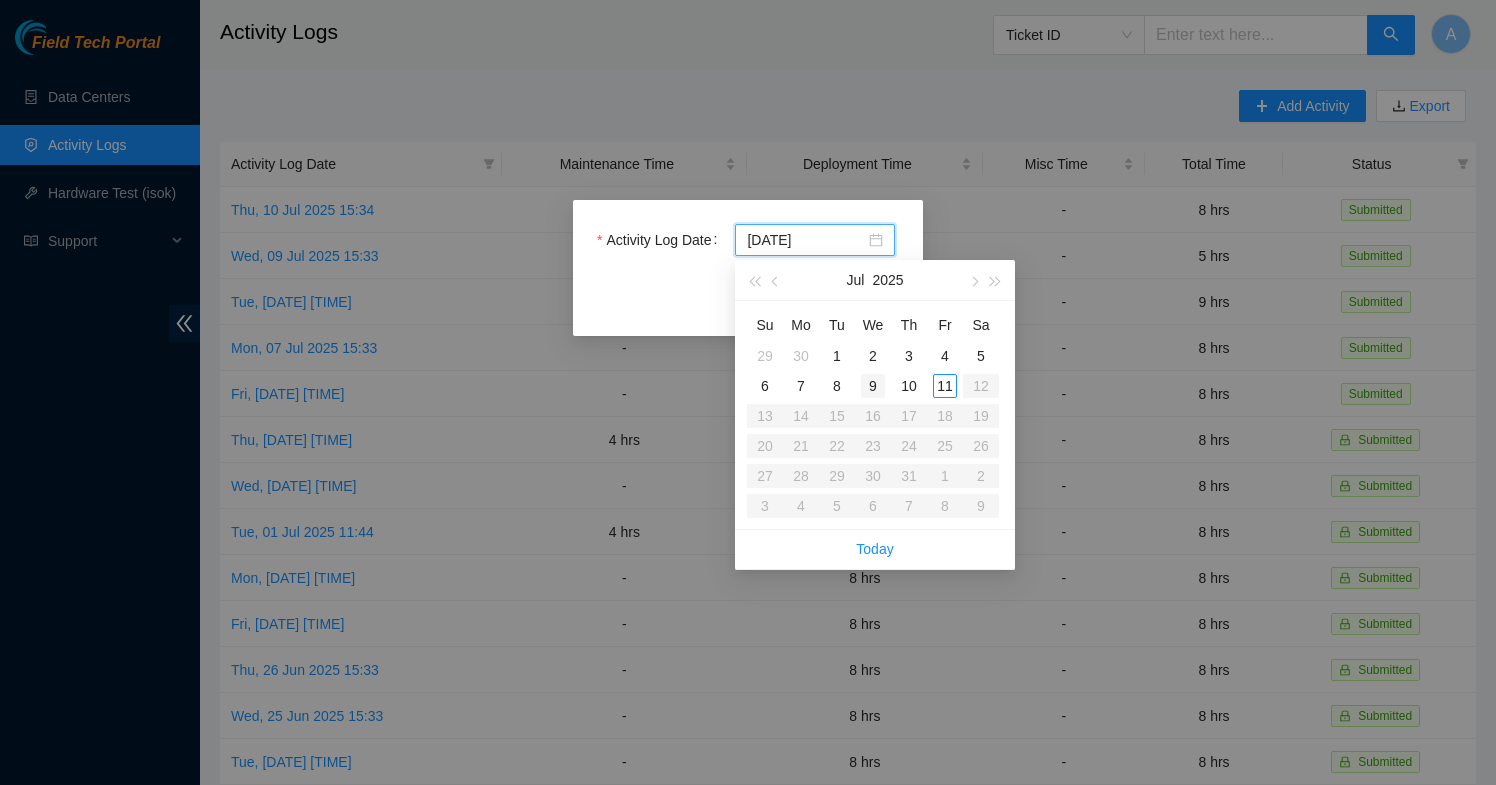 type on "2025-07-09" 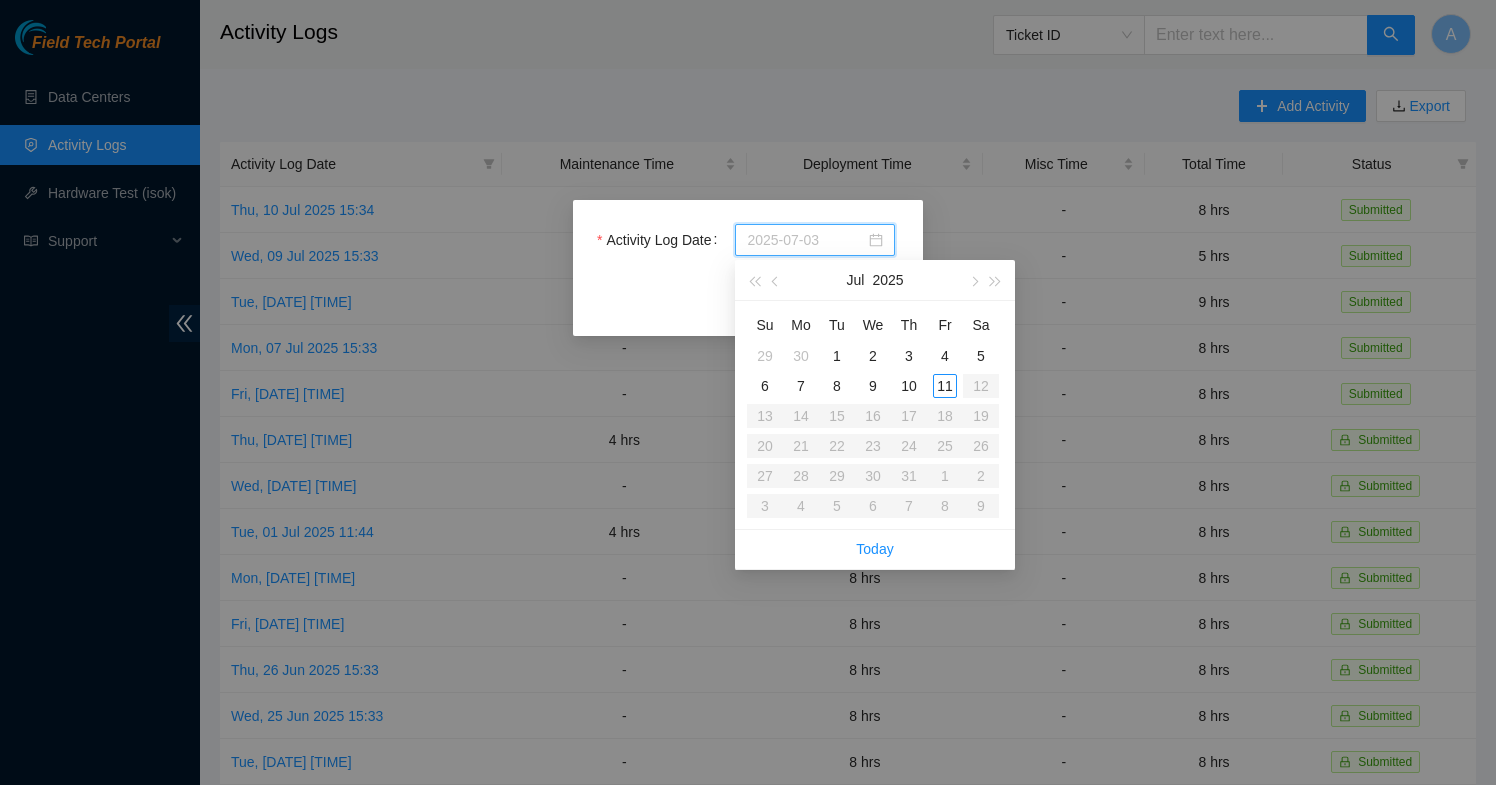 type on "2025-07-04" 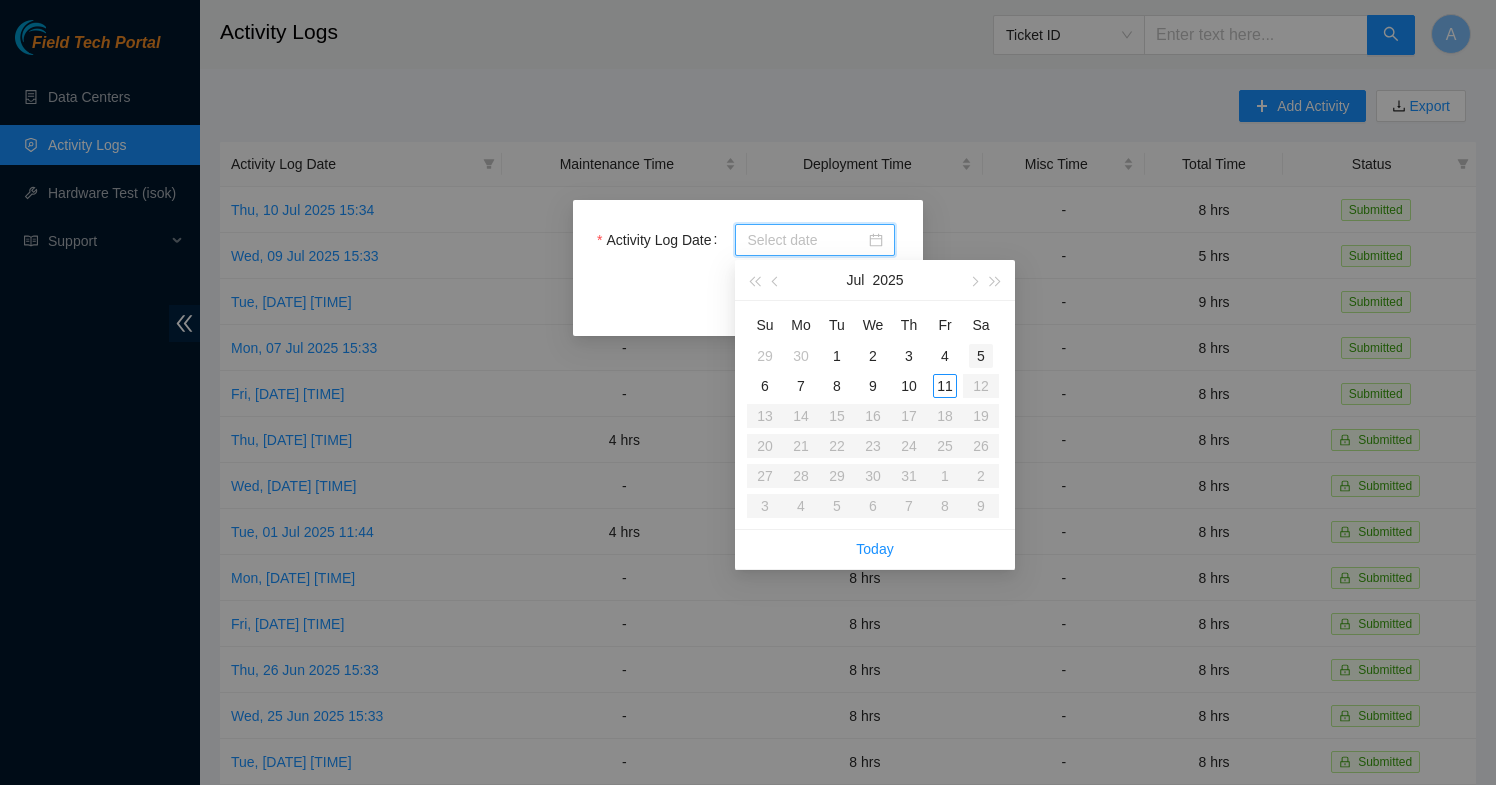 type on "2025-07-05" 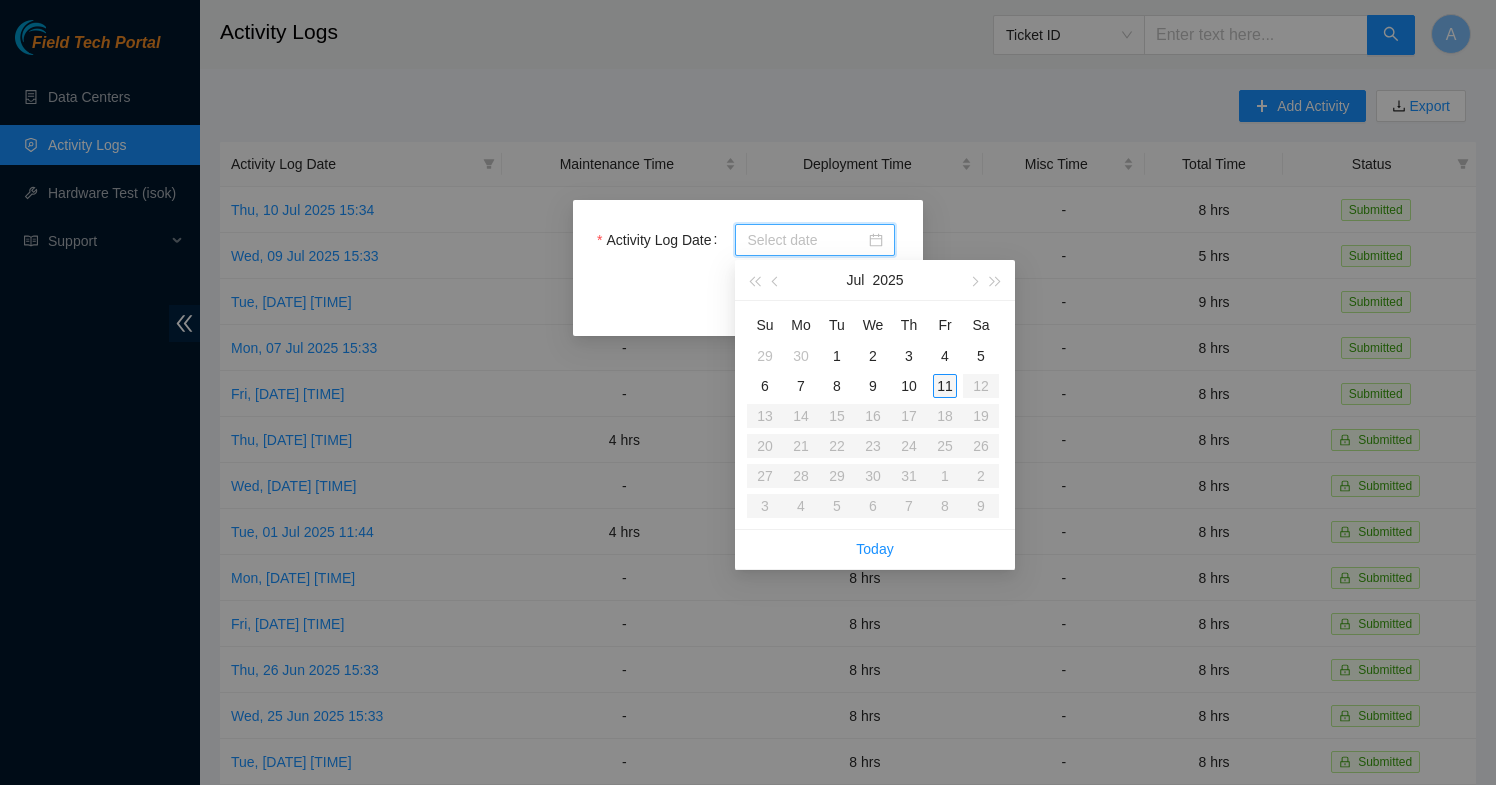 type on "2025-07-11" 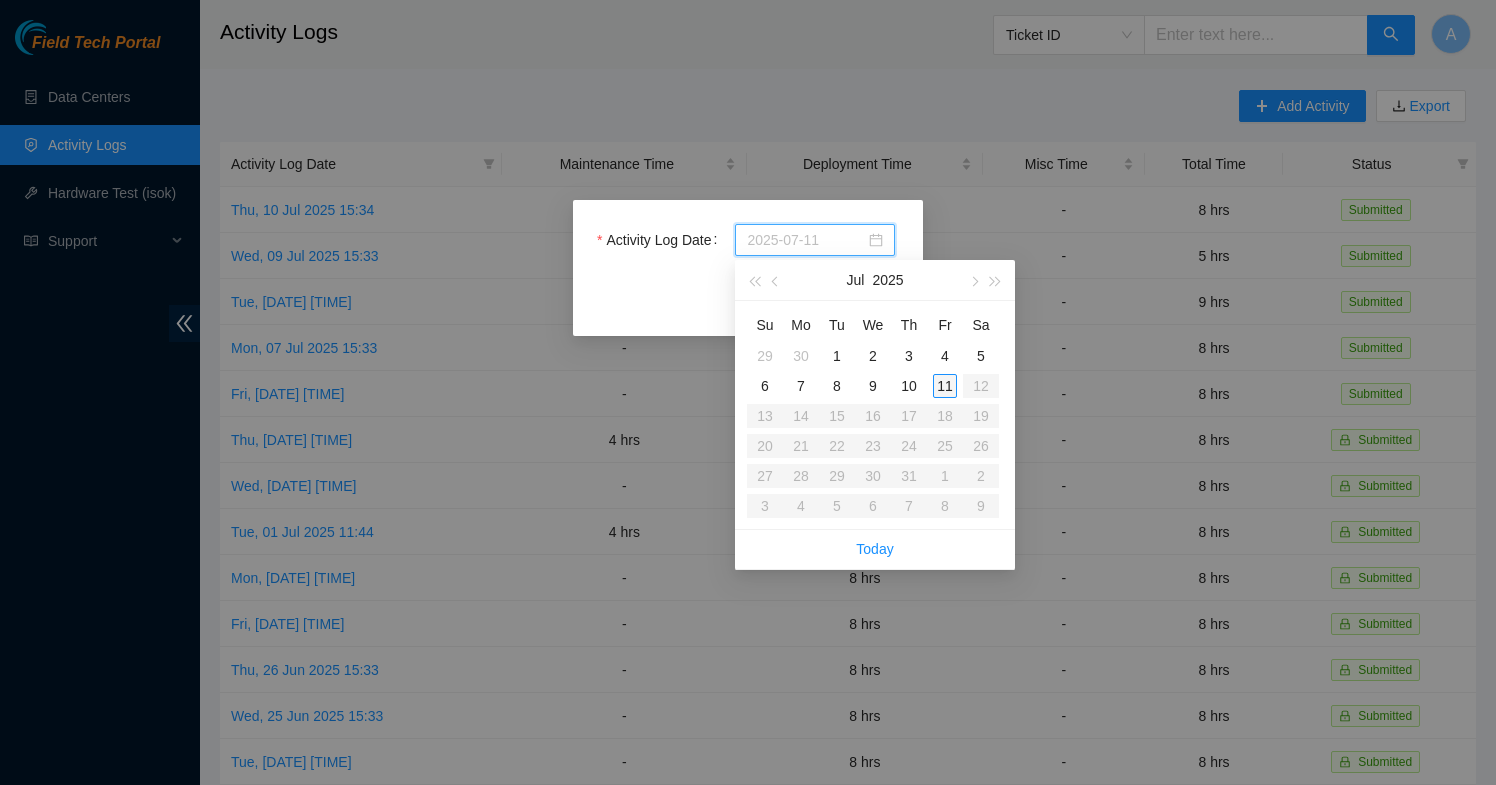 click on "11" at bounding box center (945, 386) 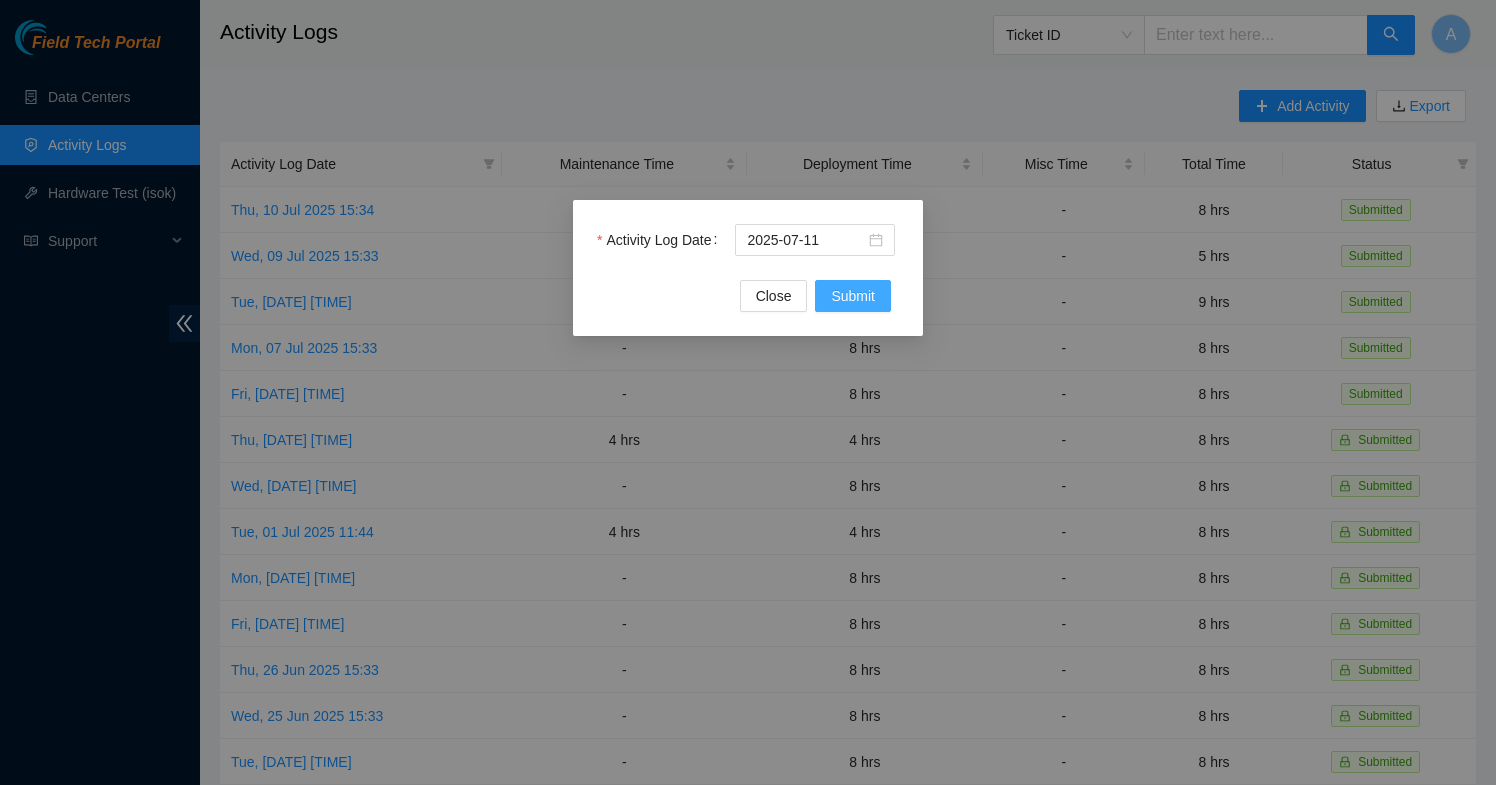 click on "Submit" at bounding box center (853, 296) 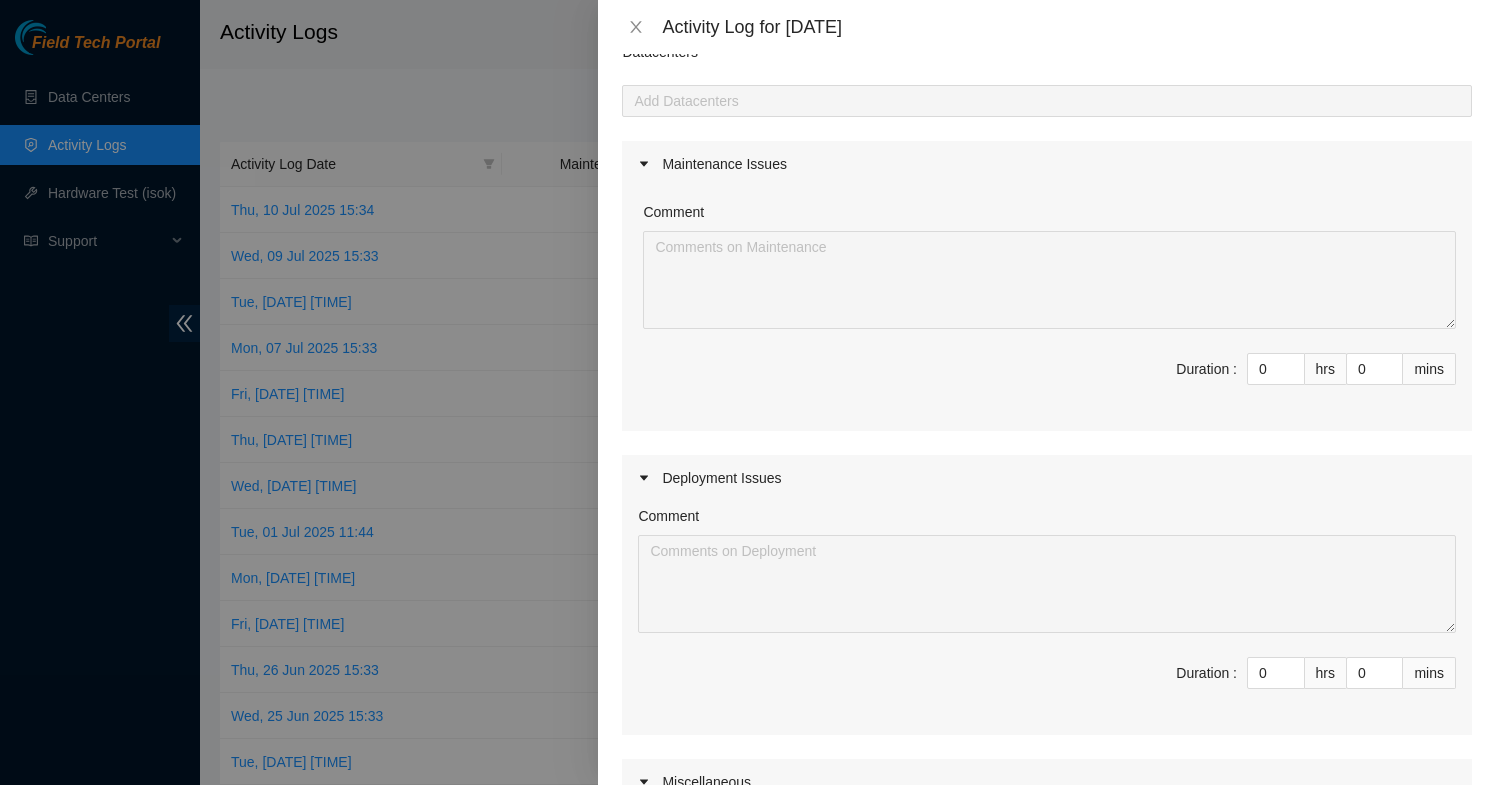 scroll, scrollTop: 91, scrollLeft: 0, axis: vertical 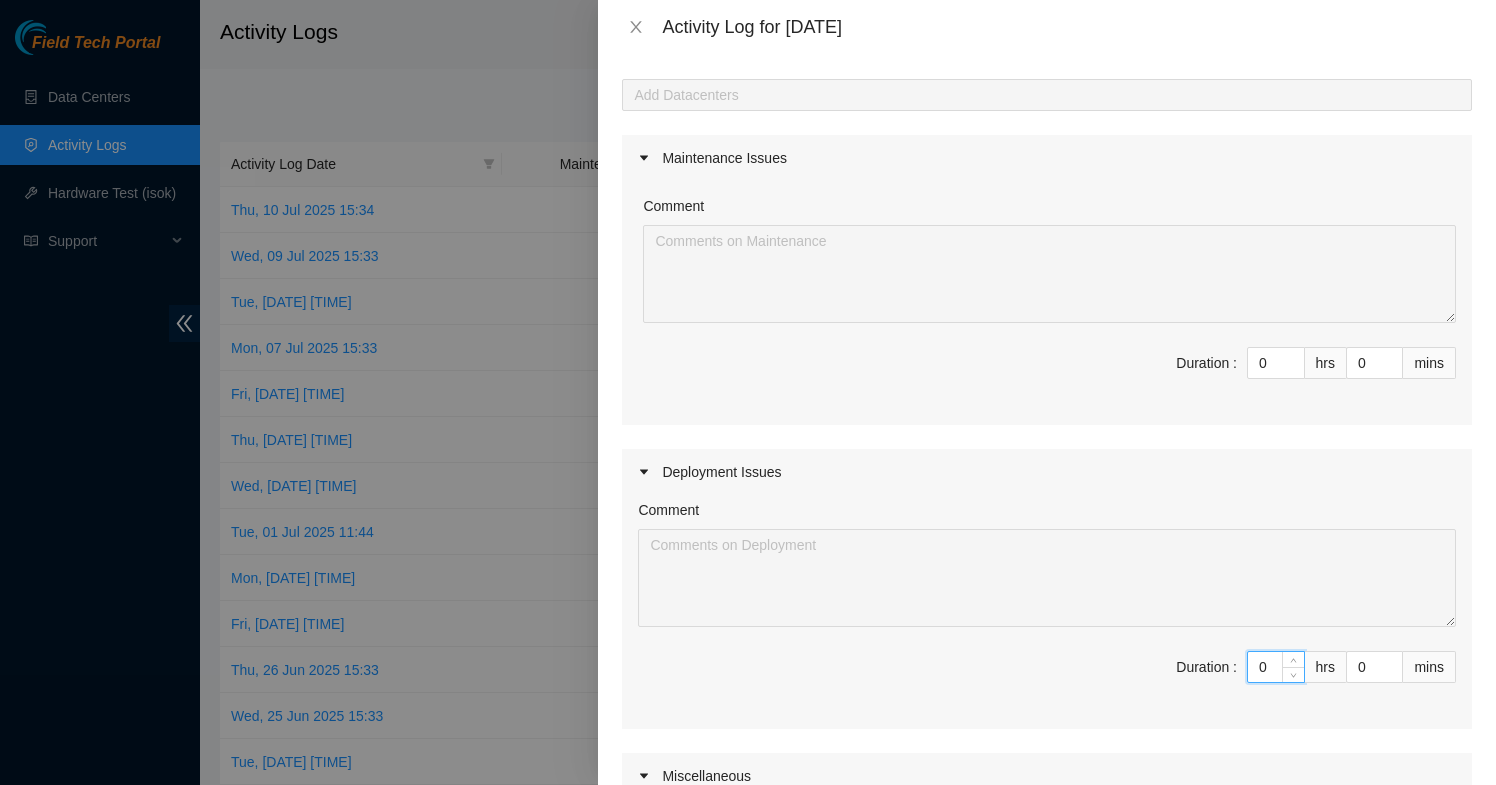 drag, startPoint x: 1272, startPoint y: 663, endPoint x: 1196, endPoint y: 661, distance: 76.02631 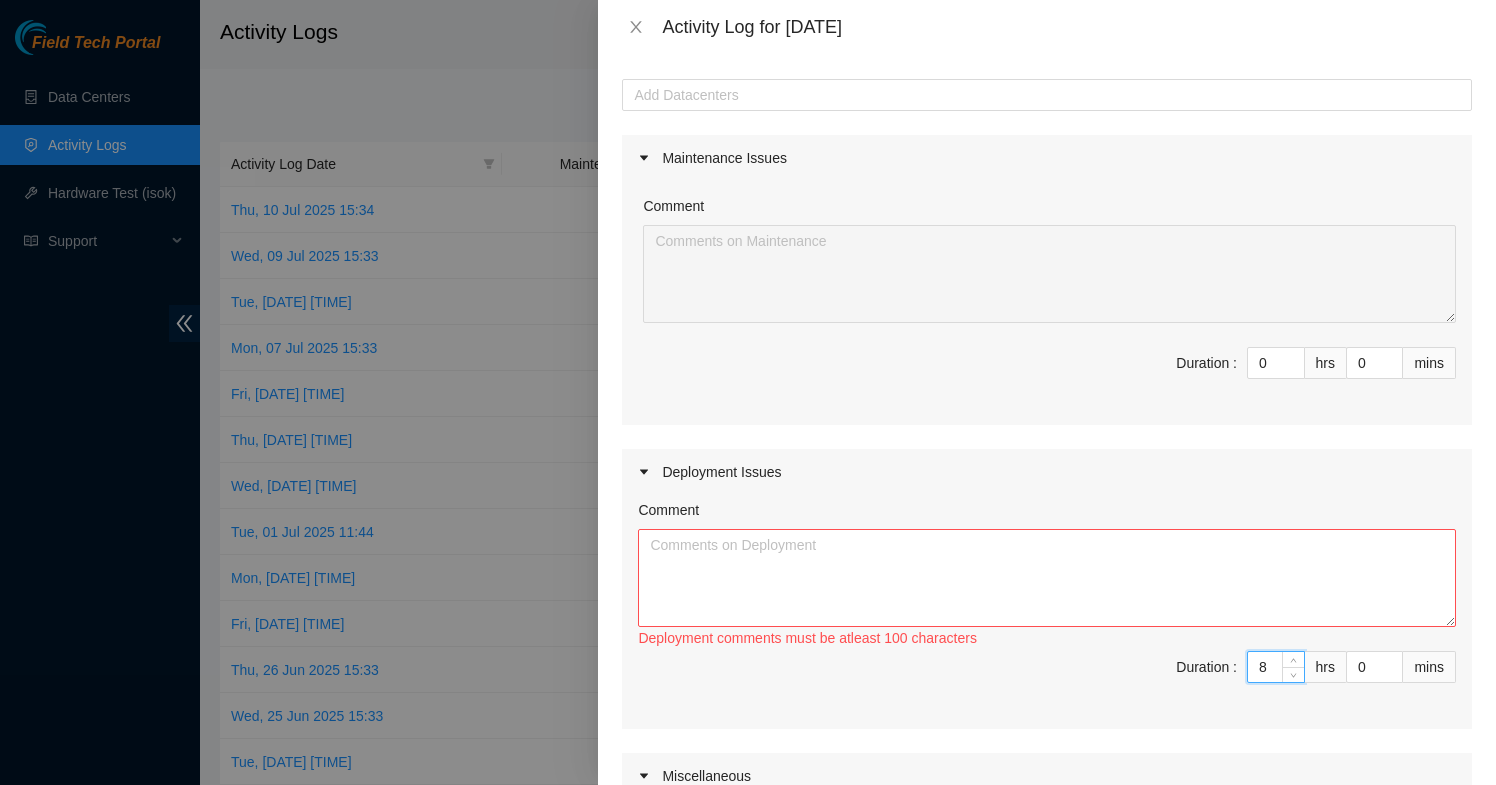 type on "8" 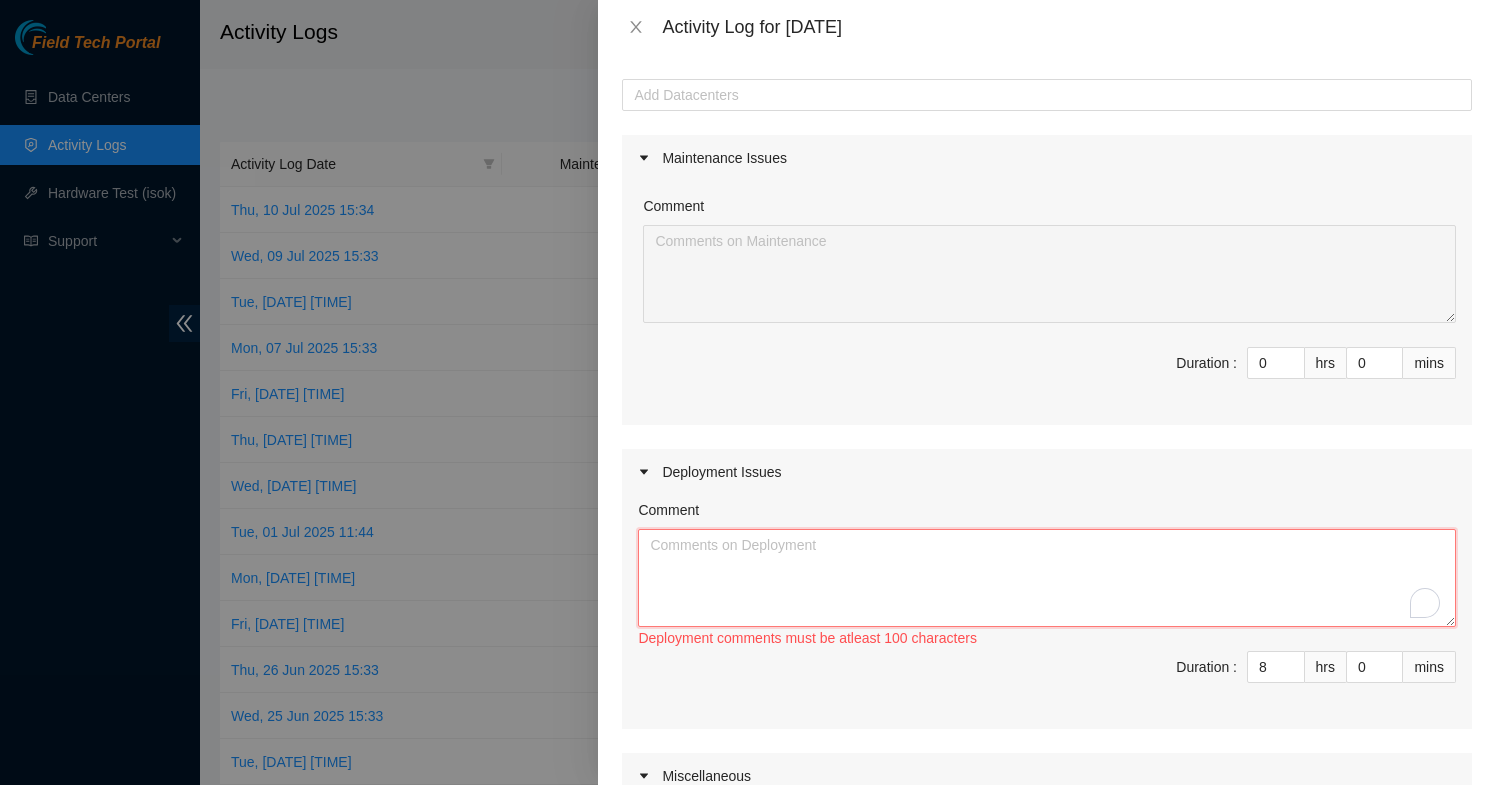 click on "Comment" at bounding box center (1047, 578) 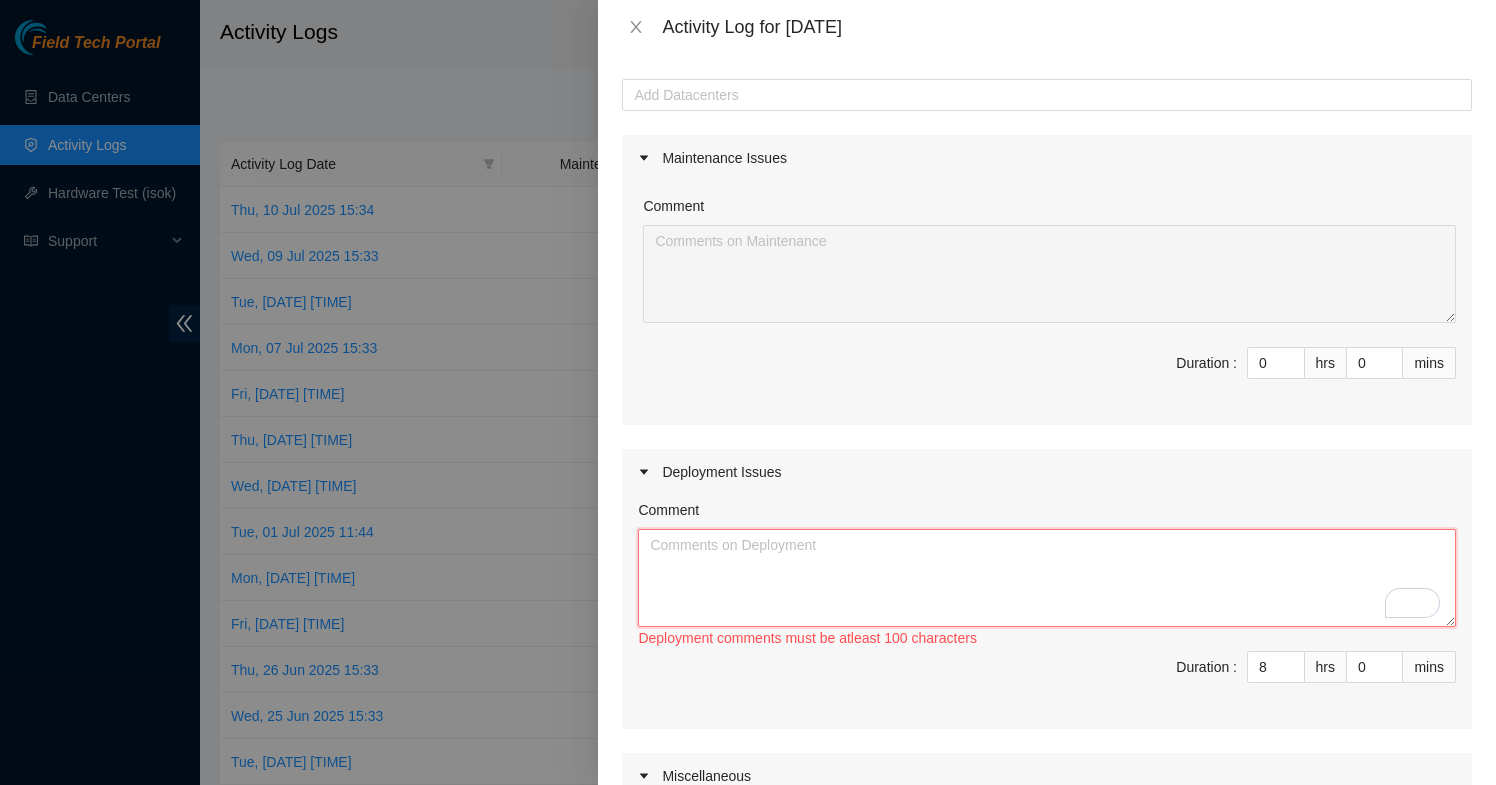 paste on "continued  working on the linode new deployment DP82687 helped [FIRST] with troubleshooting the fiber issues between the tors and patch panel and leafs and also helped with configuring the bios in orther to give [FIRST] the console access" 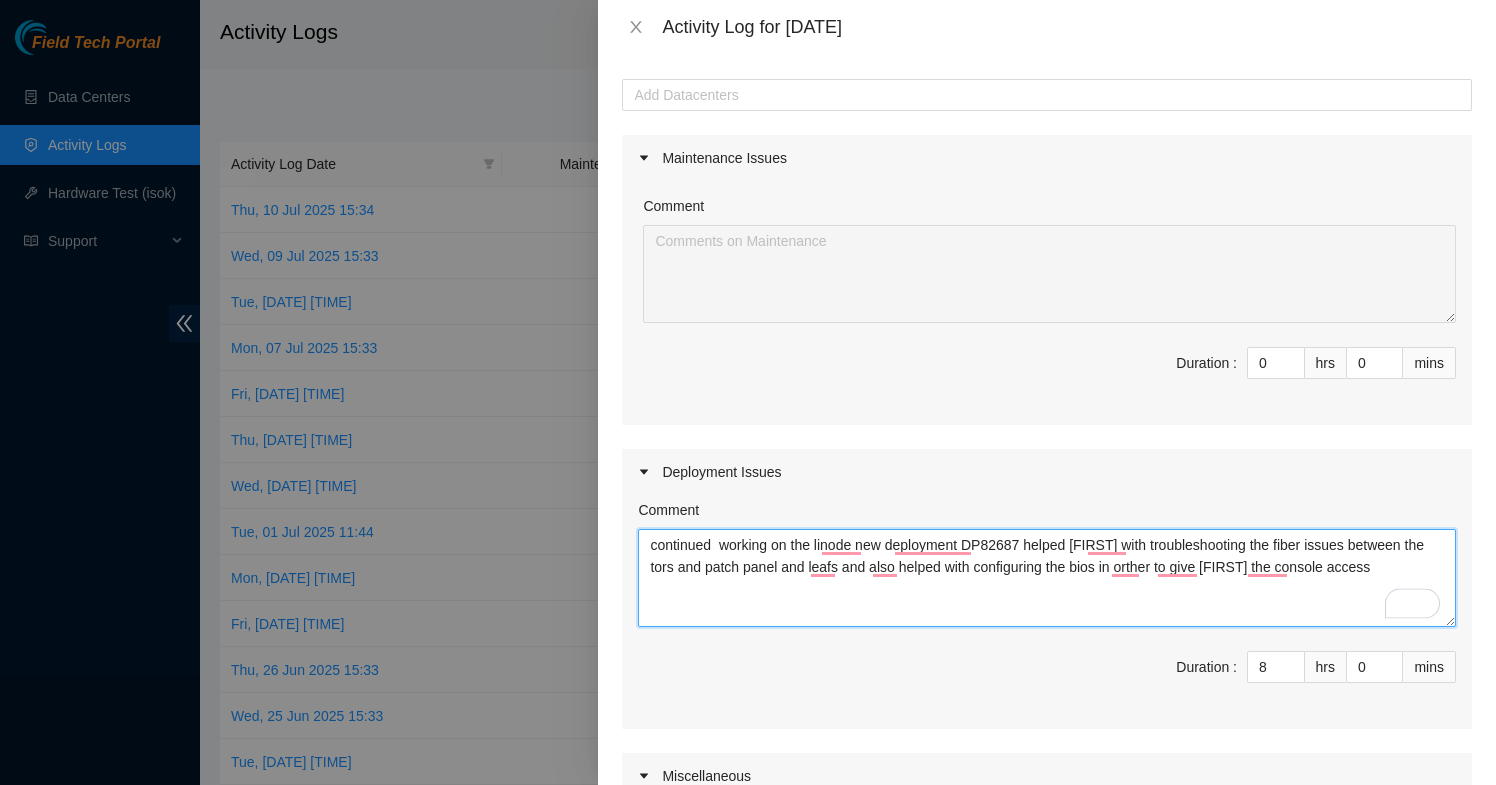scroll, scrollTop: 91, scrollLeft: 0, axis: vertical 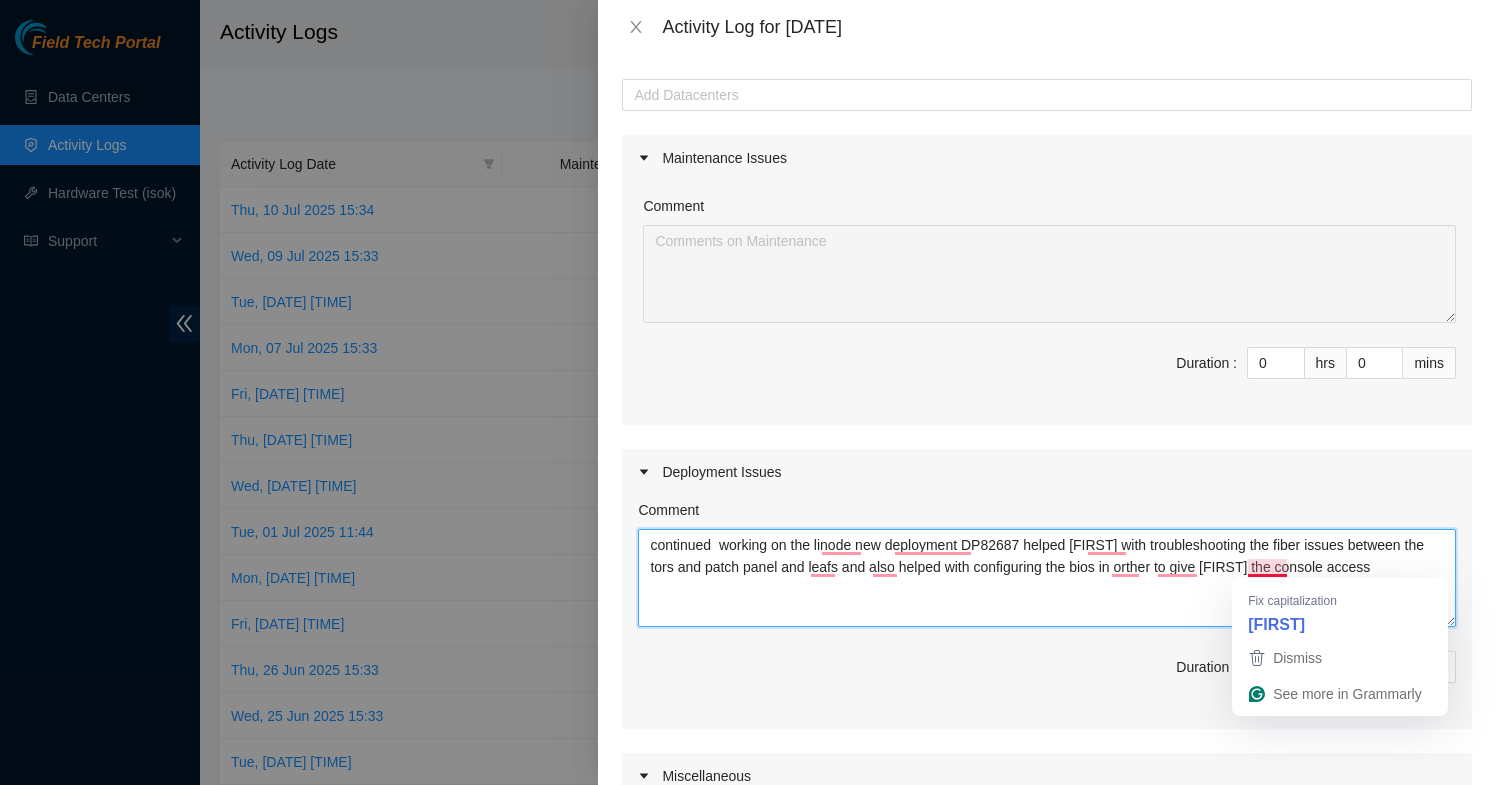 drag, startPoint x: 1040, startPoint y: 546, endPoint x: 1424, endPoint y: 569, distance: 384.68817 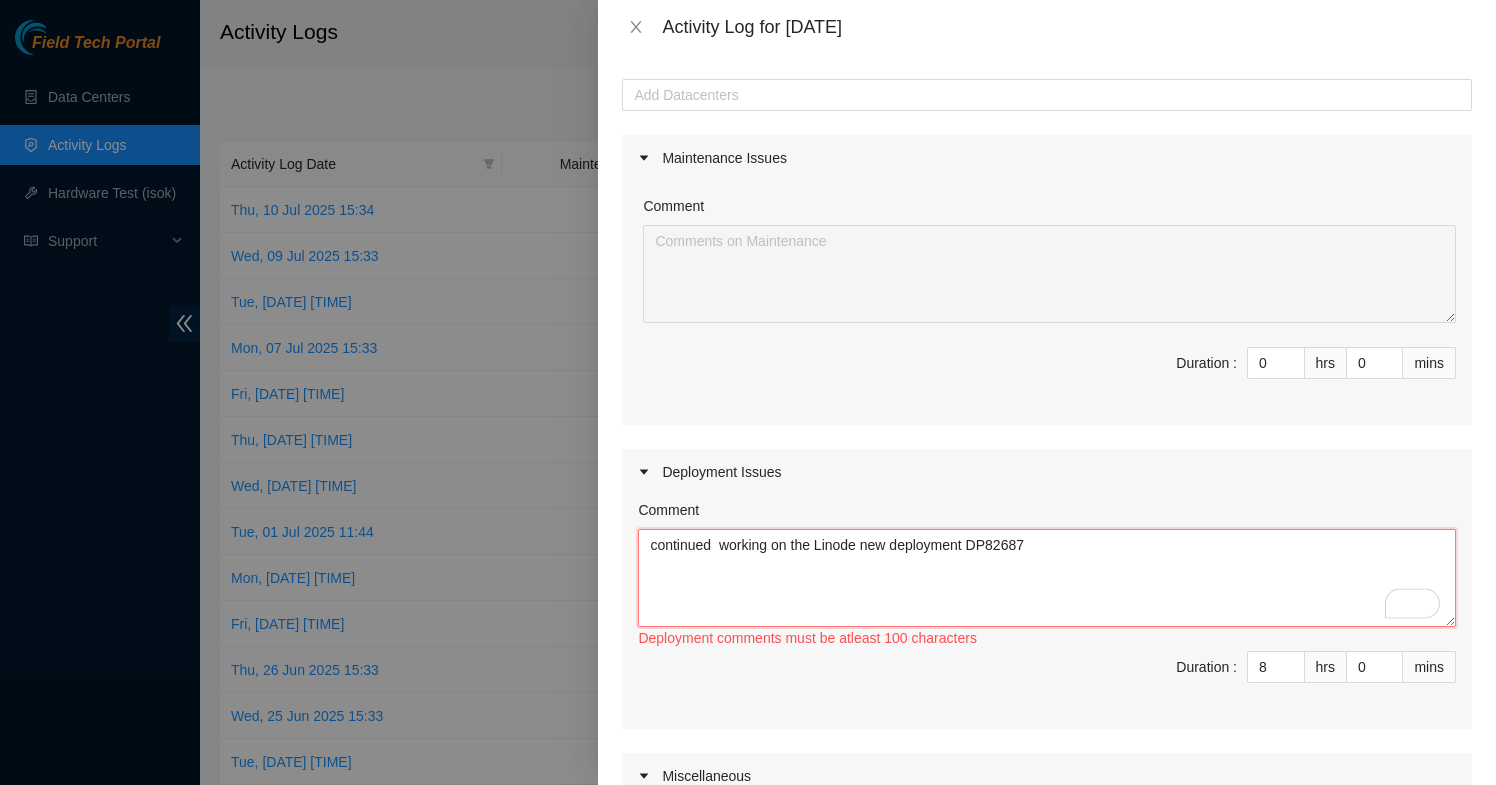 click on "continued  working on the Linode new deployment DP82687" at bounding box center [1047, 578] 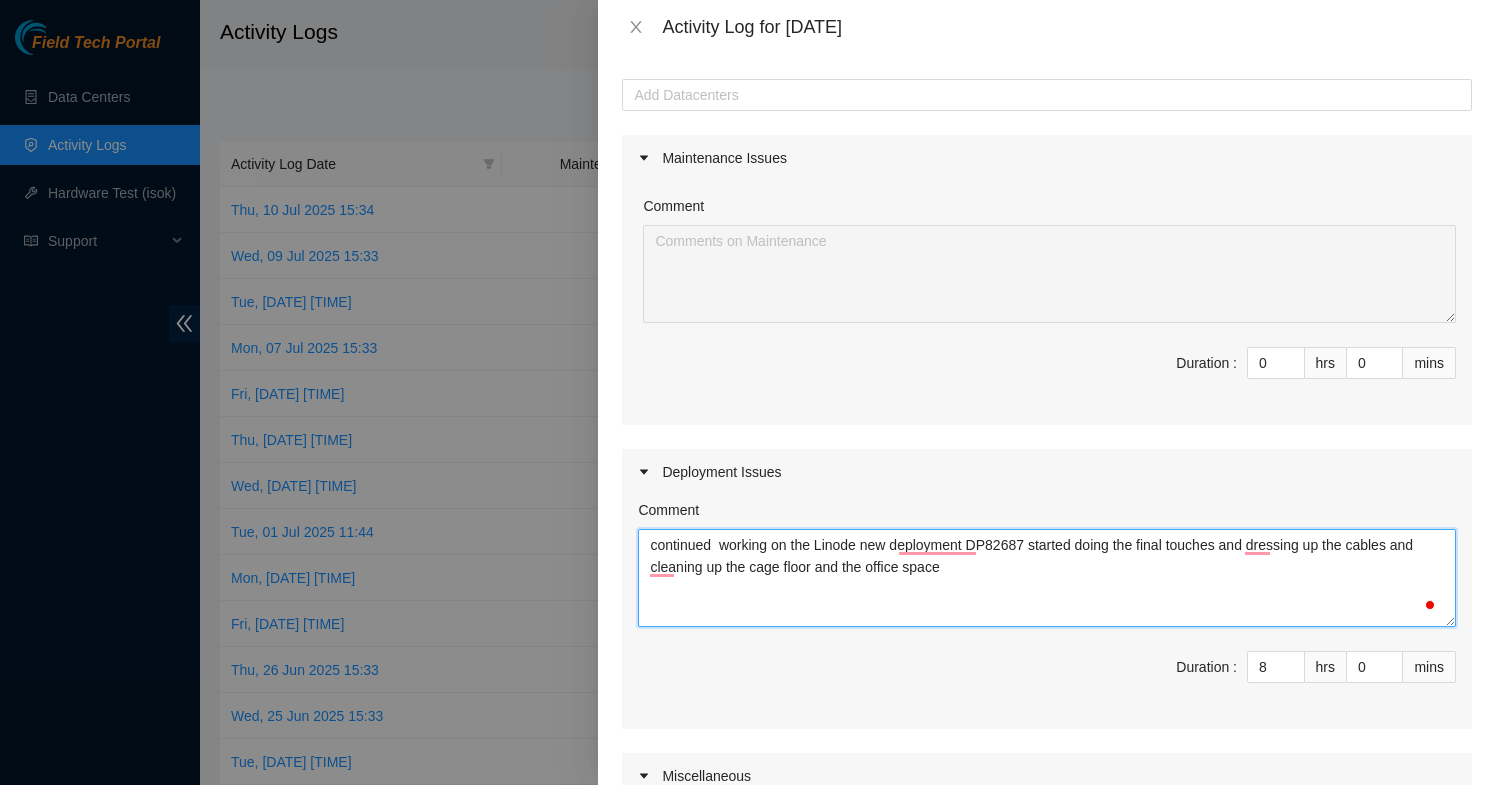 scroll, scrollTop: 0, scrollLeft: 2, axis: horizontal 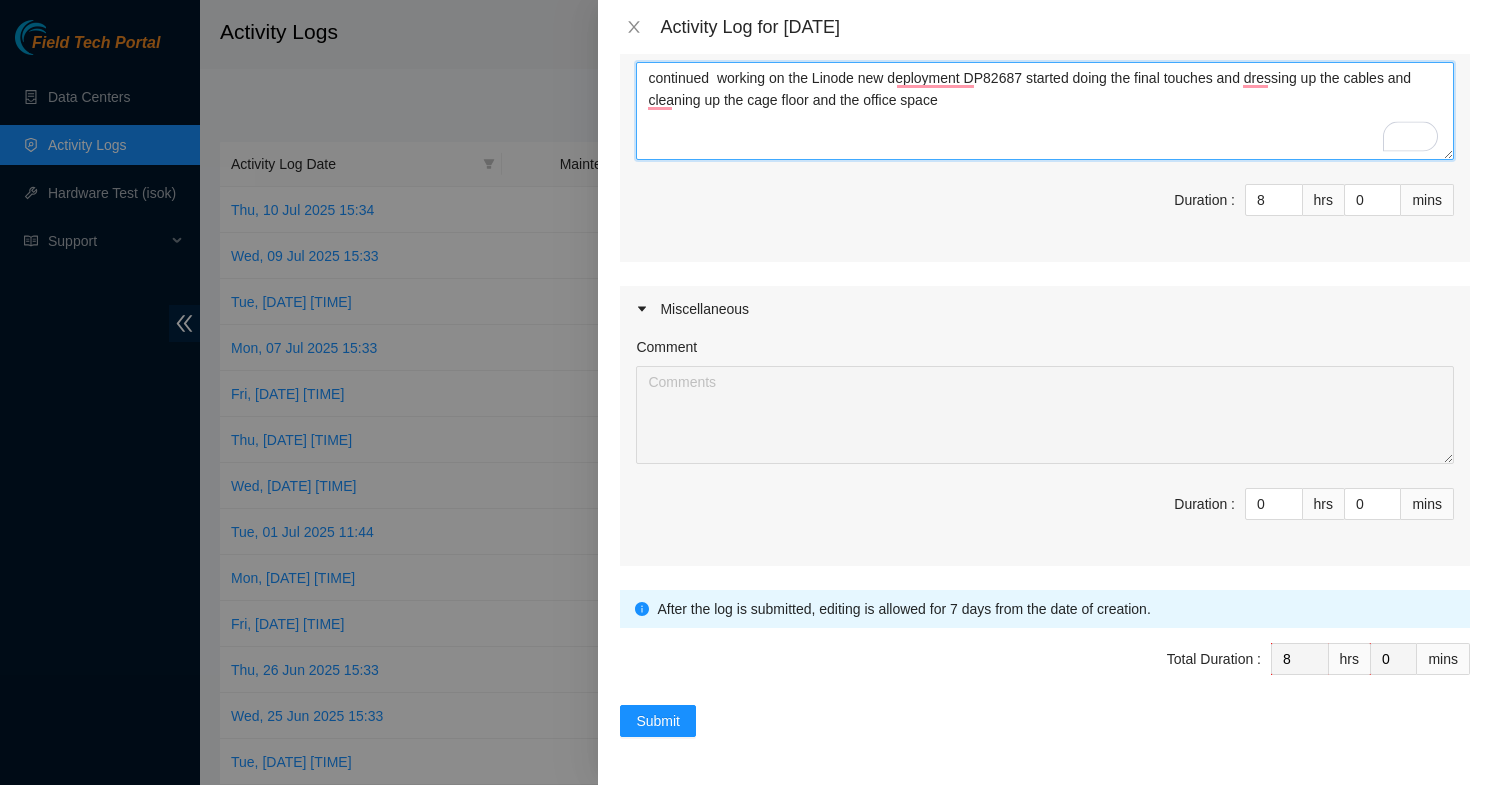 type on "continued  working on the Linode new deployment DP82687 started doing the final touches and dressing up the cables and cleaning up the cage floor and the office space" 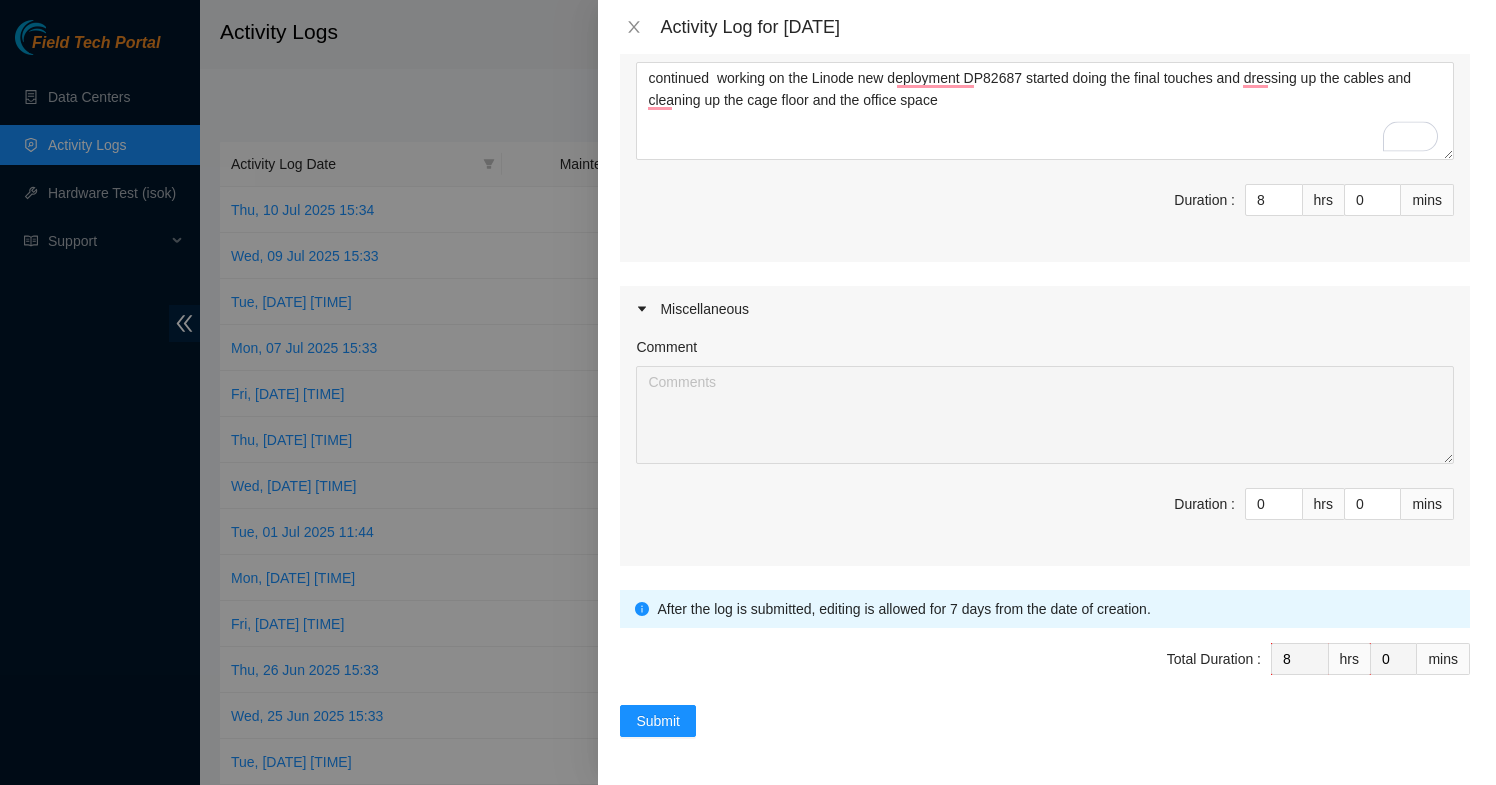 click on "Note:  This activity log is for informational purposes only. You will not be paid based on the hours you put in here. You must continue to fill in hours on your regular timesheet or invoice in order to be paid.   Note:  This activity log is for informational purposes only. You will not be paid based on the hours you put in here. You must continue to fill in hours on your regular timesheet or invoice in order to be paid.   Datacenters   Add Datacenters Maintenance Issues Comment Duration : 0 hrs 0 mins Deployment Issues Comment continued  working on the Linode new deployment DP82687 started doing the final touches and dressing up the cables and cleaning up the cage floor and the office space
Duration : 8 hrs 0 mins Miscellaneous Comment Duration : 0 hrs 0 mins After the log is submitted, editing is allowed for 7 days from the date of creation.  After the log is submitted, editing is allowed for 7 days from the date of creation.  Total Duration : 8 hrs 0 mins Submit" at bounding box center (1045, 419) 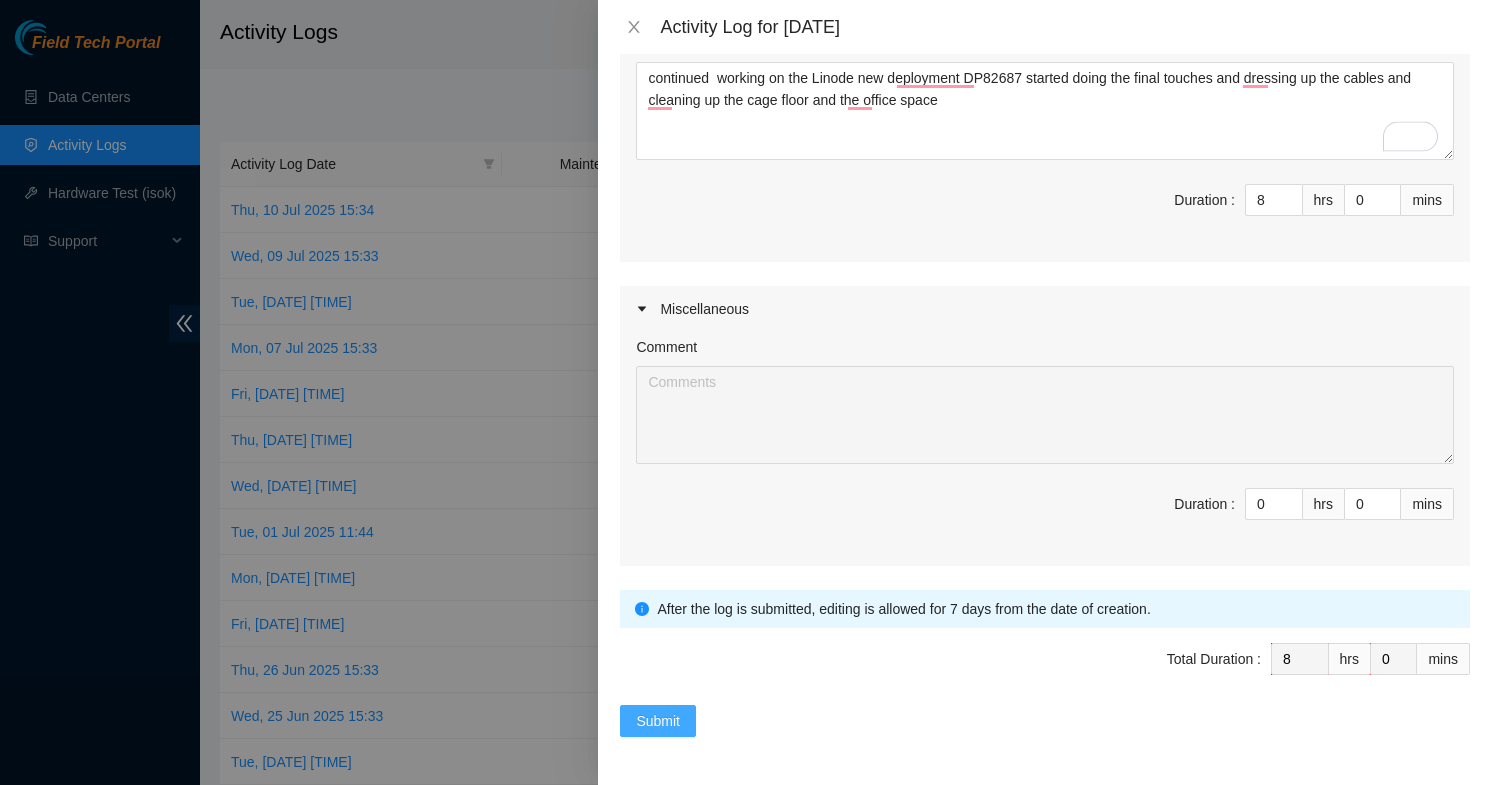 click on "Submit" at bounding box center (658, 721) 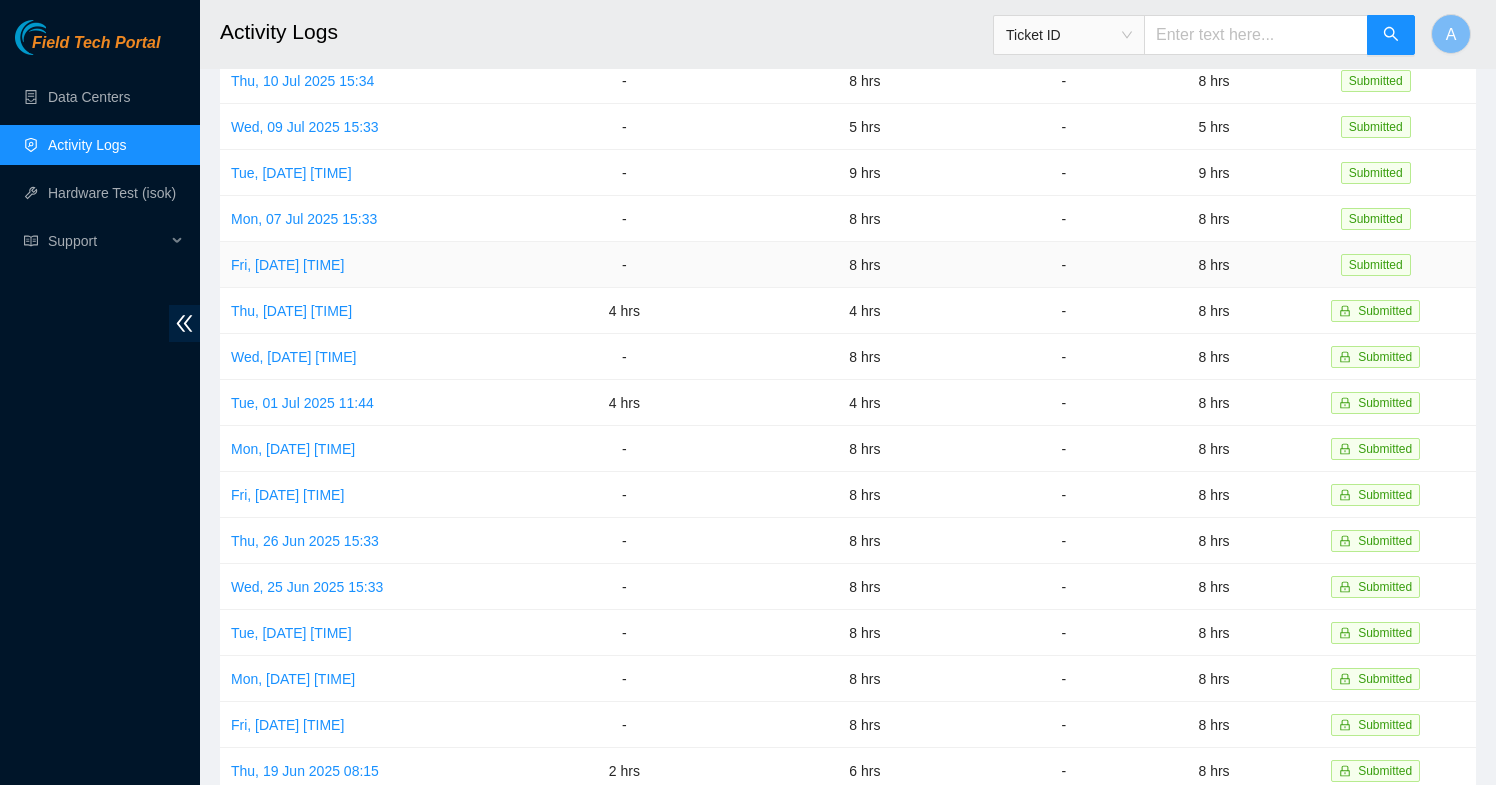 scroll, scrollTop: 0, scrollLeft: 0, axis: both 